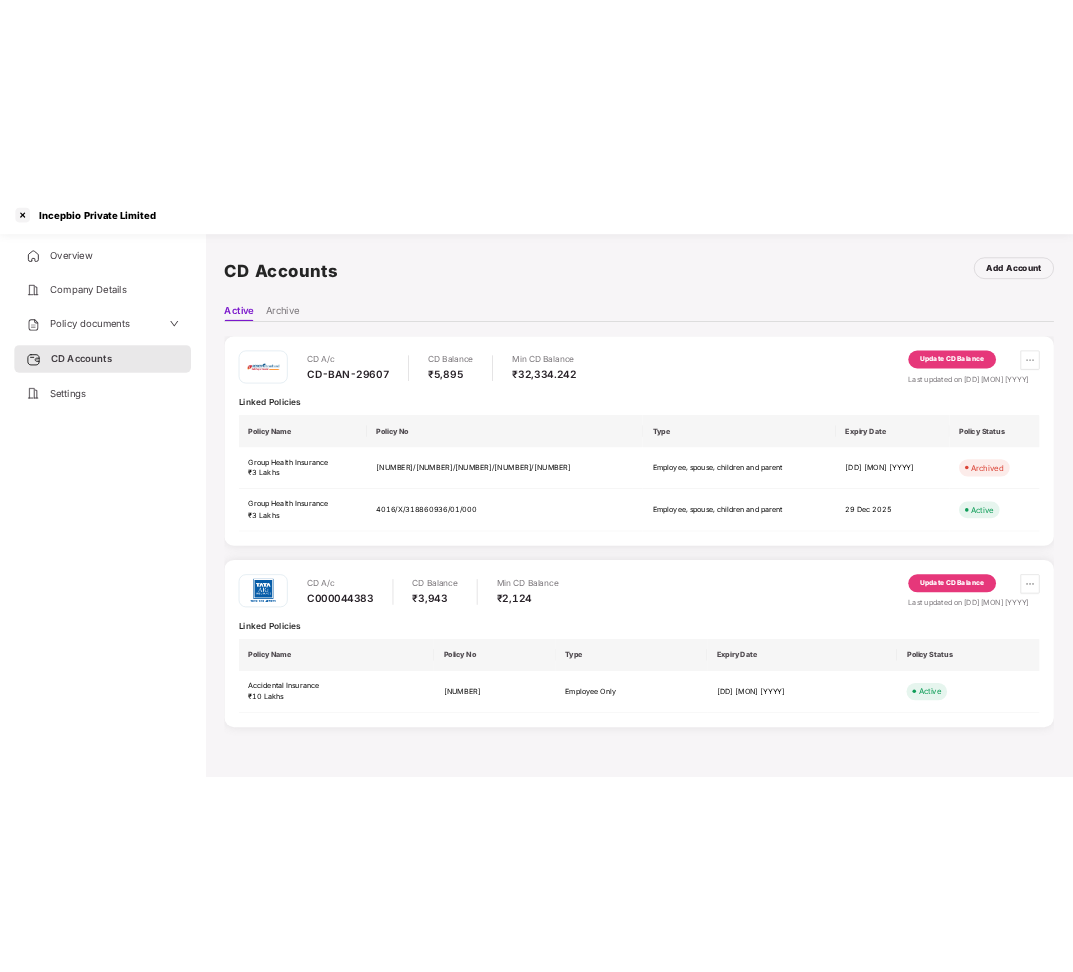 scroll, scrollTop: 0, scrollLeft: 0, axis: both 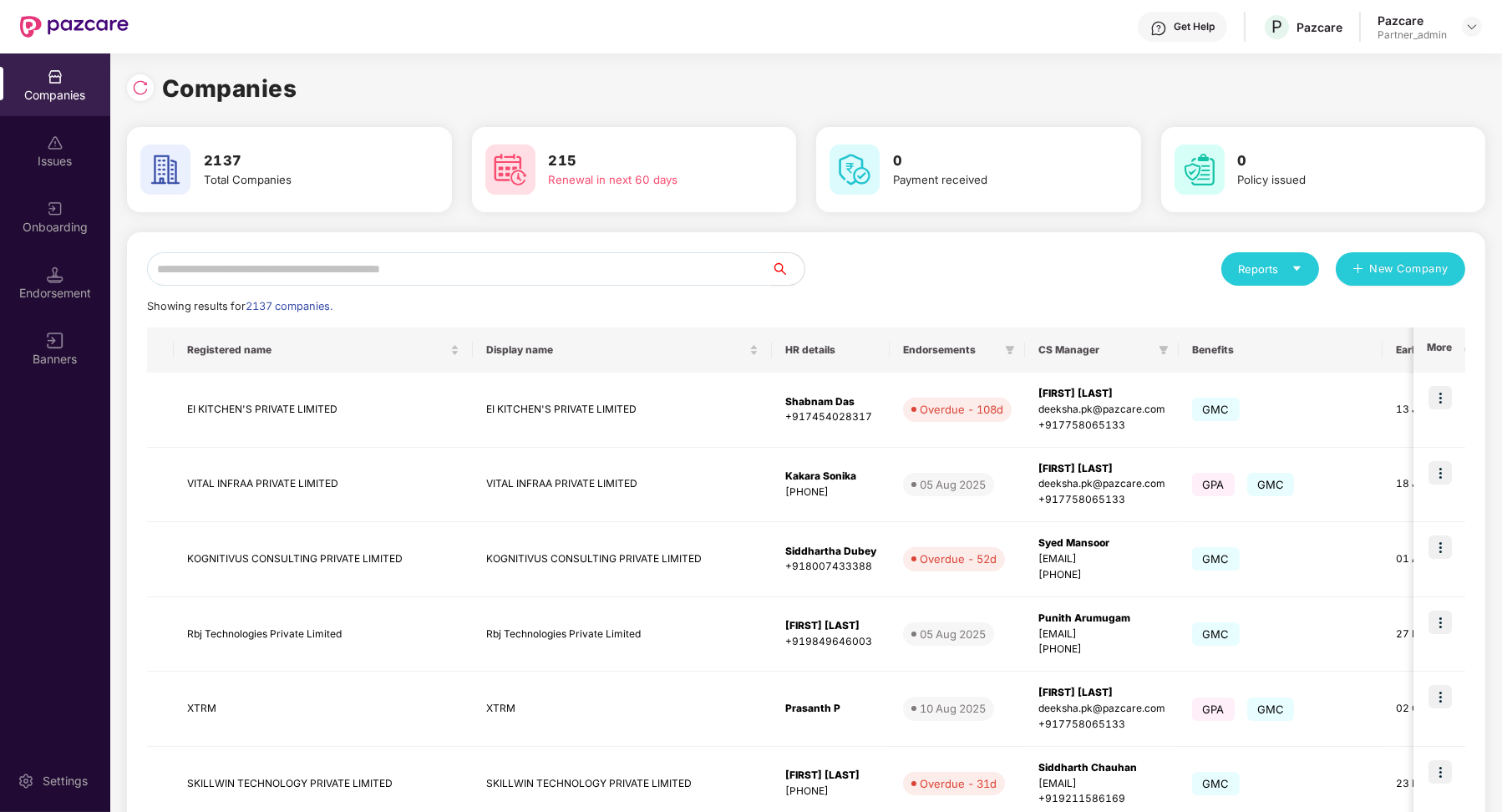 click at bounding box center [459, 269] 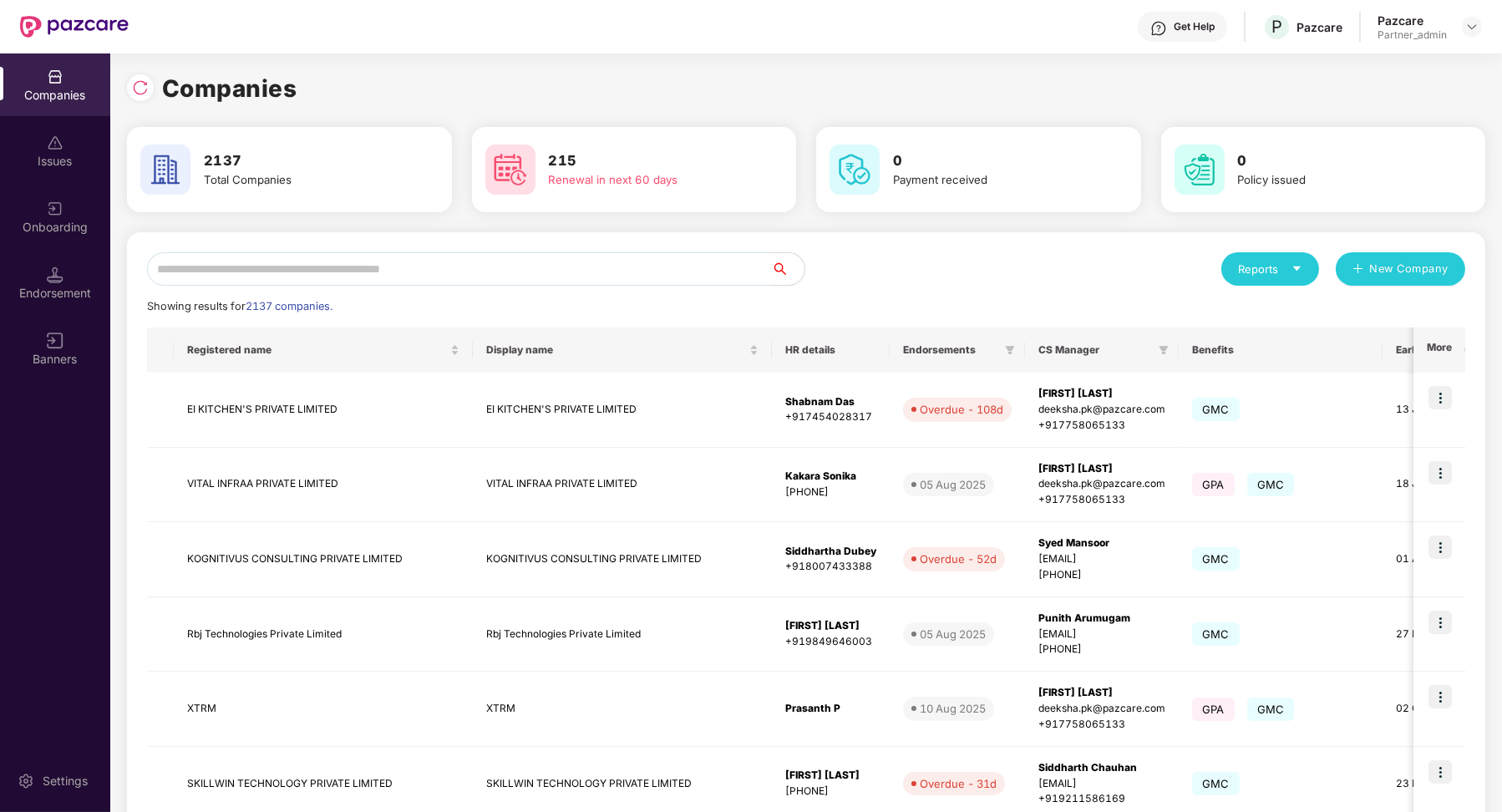 paste on "**********" 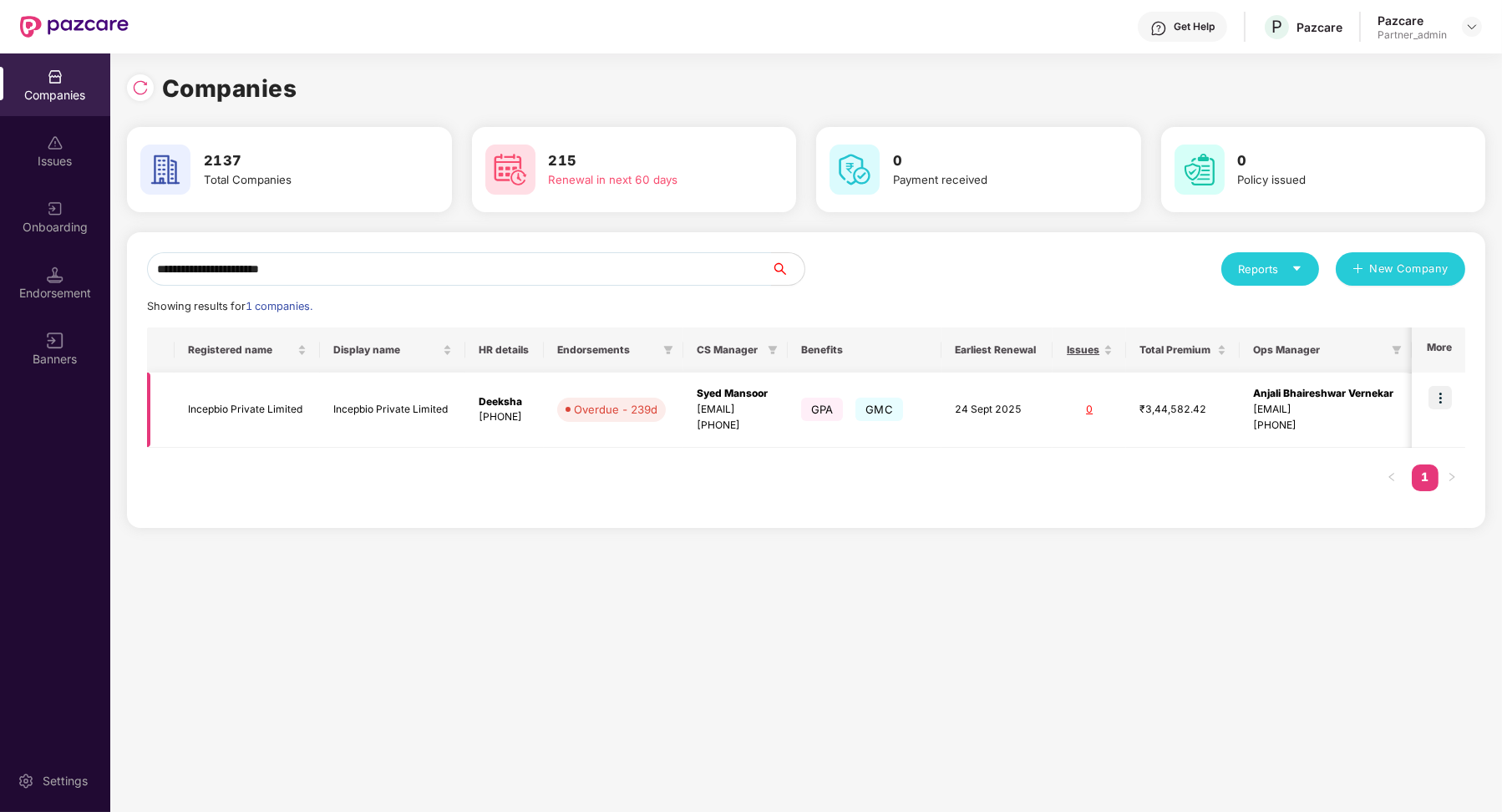 type on "**********" 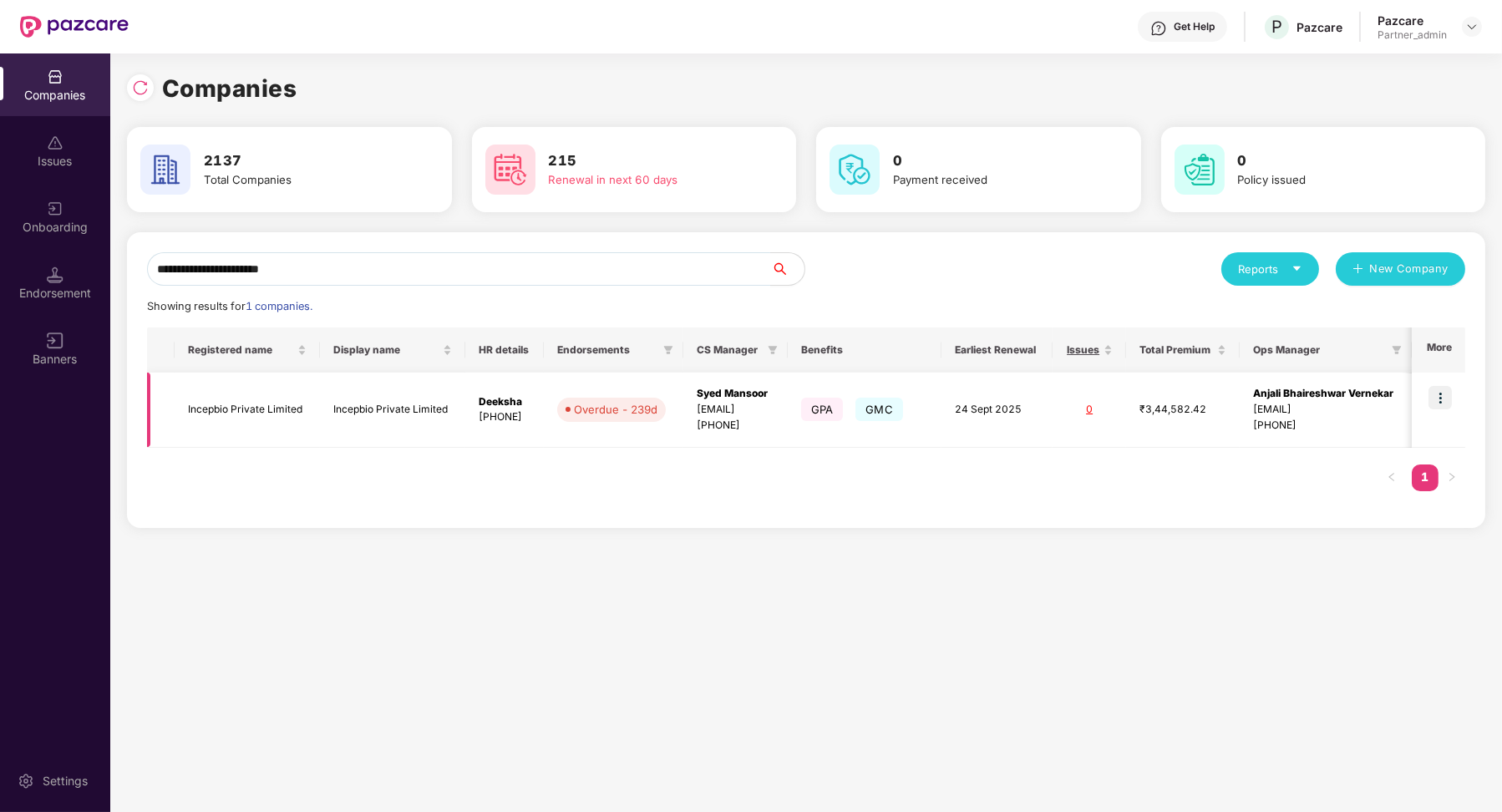click at bounding box center (1440, 398) 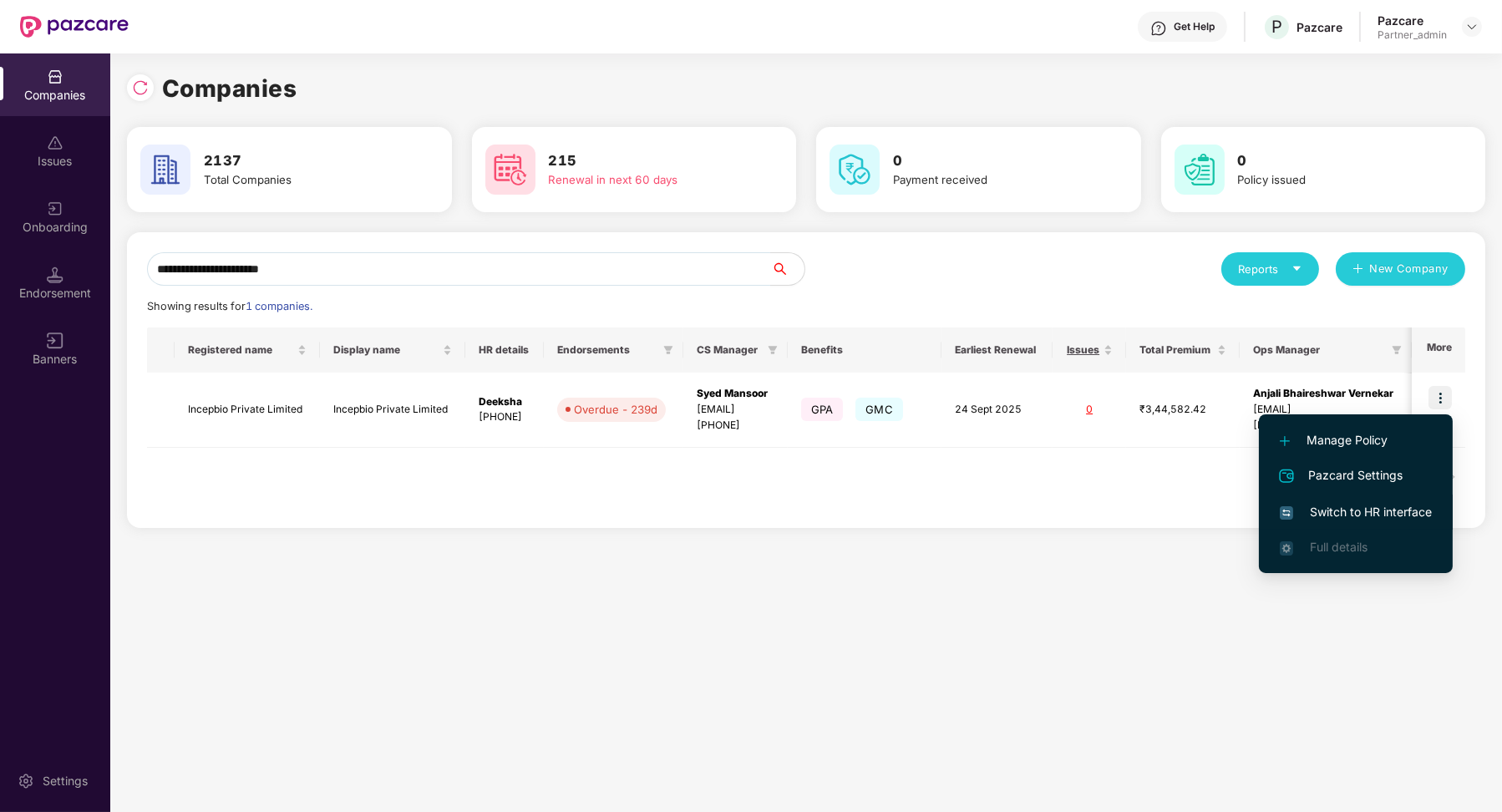 click on "Switch to HR interface" at bounding box center (1356, 512) 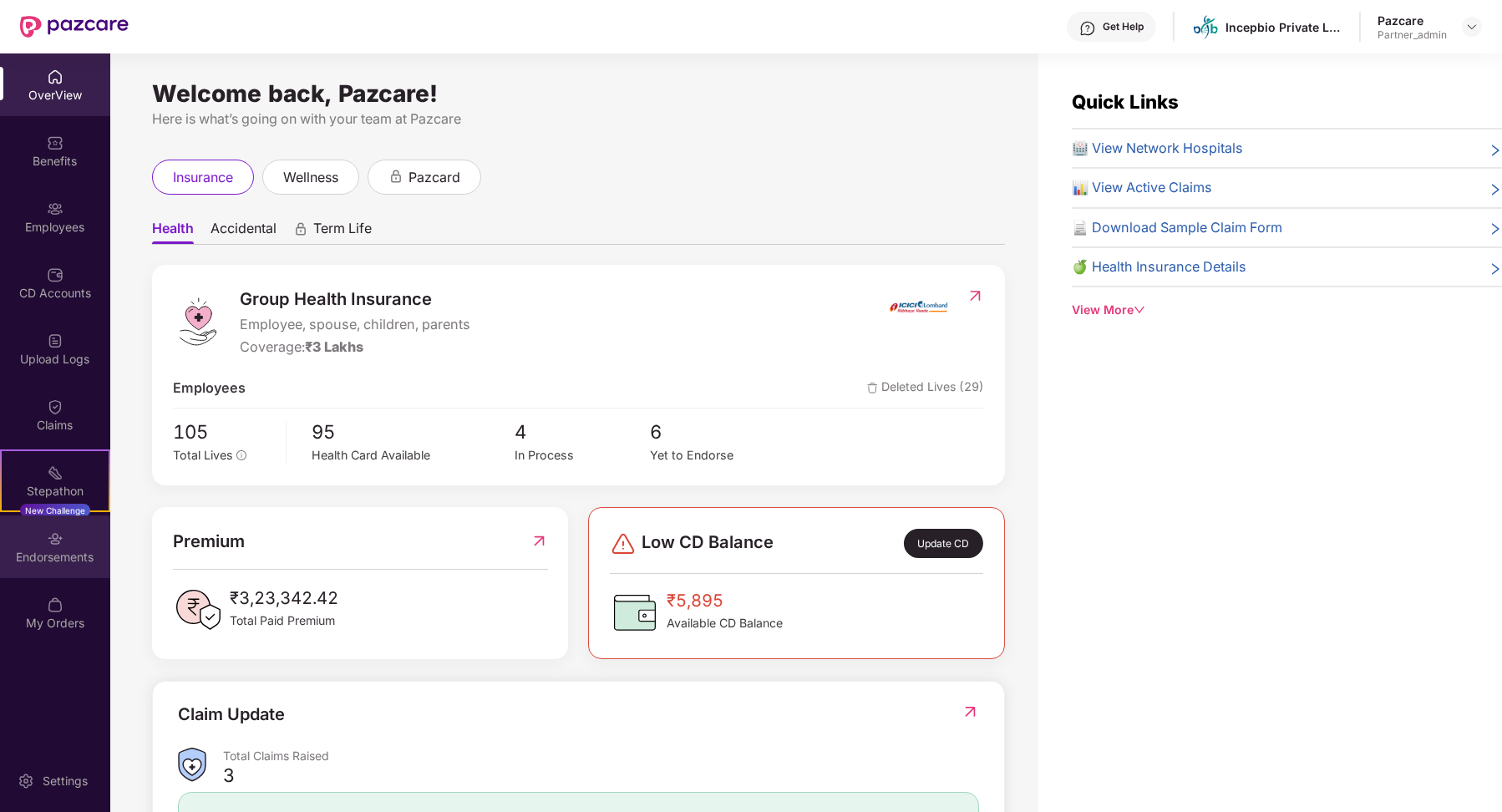click at bounding box center [55, 539] 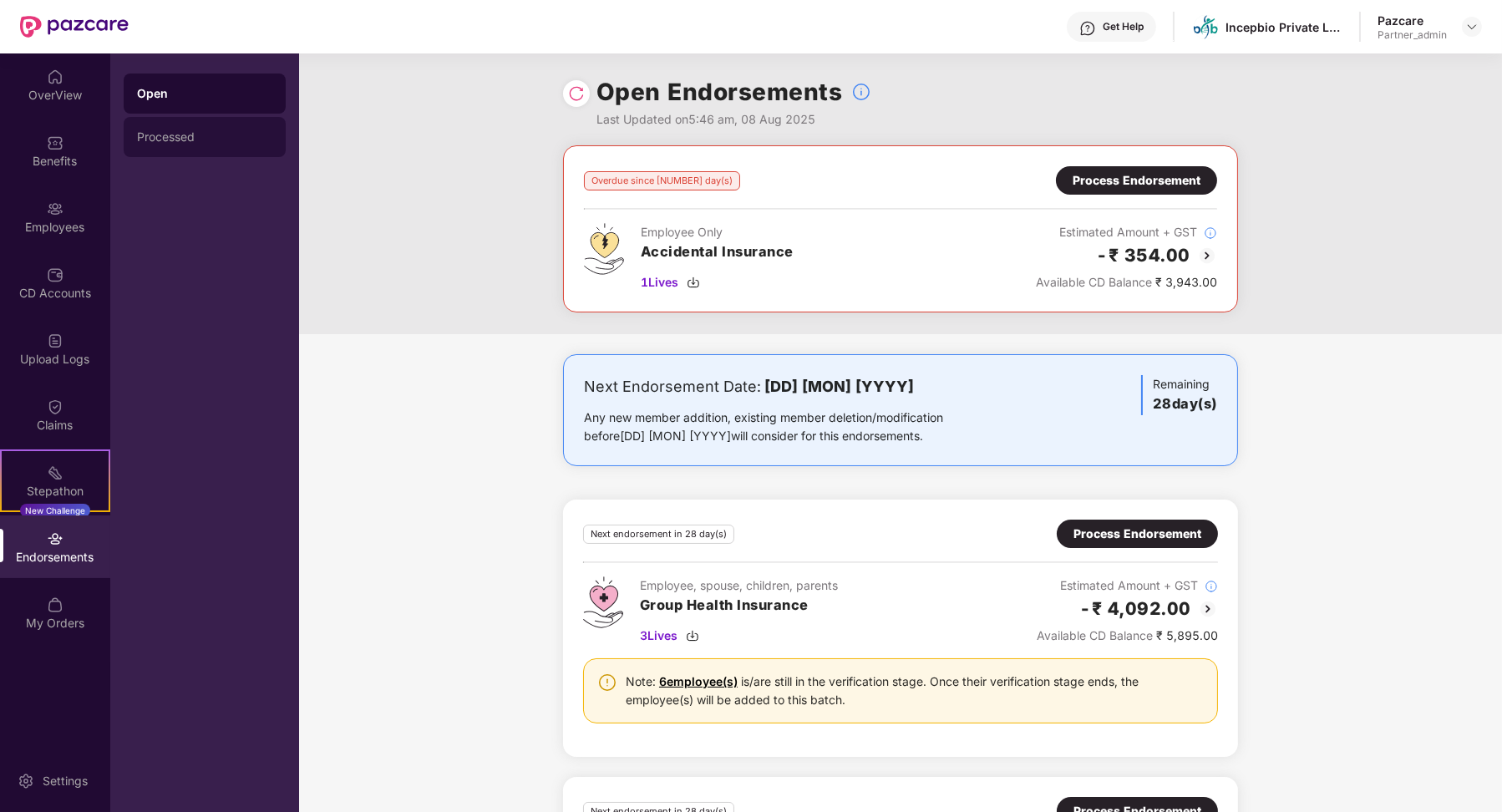 click on "Processed" at bounding box center (205, 137) 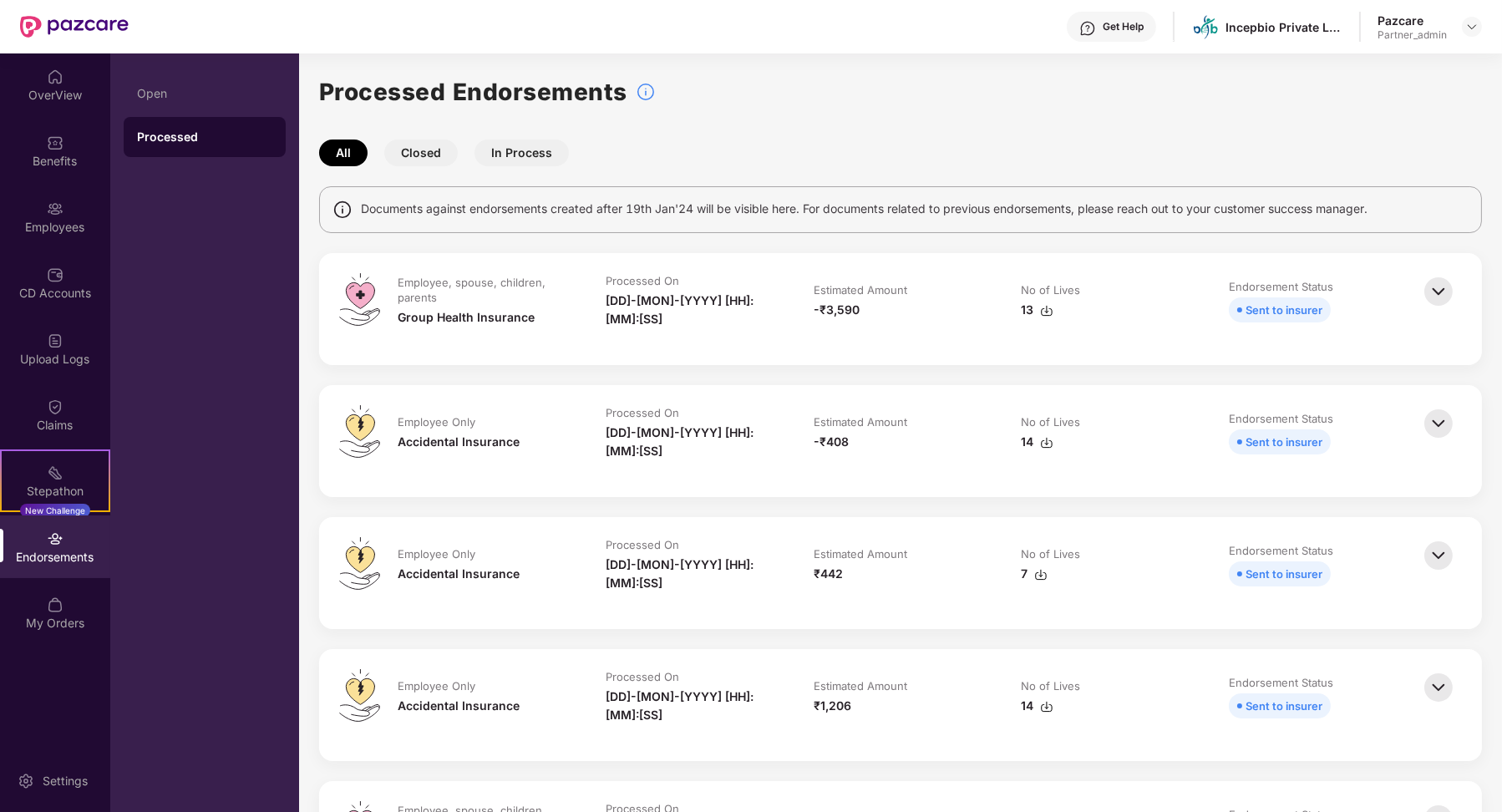 click on "In Process" at bounding box center (521, 153) 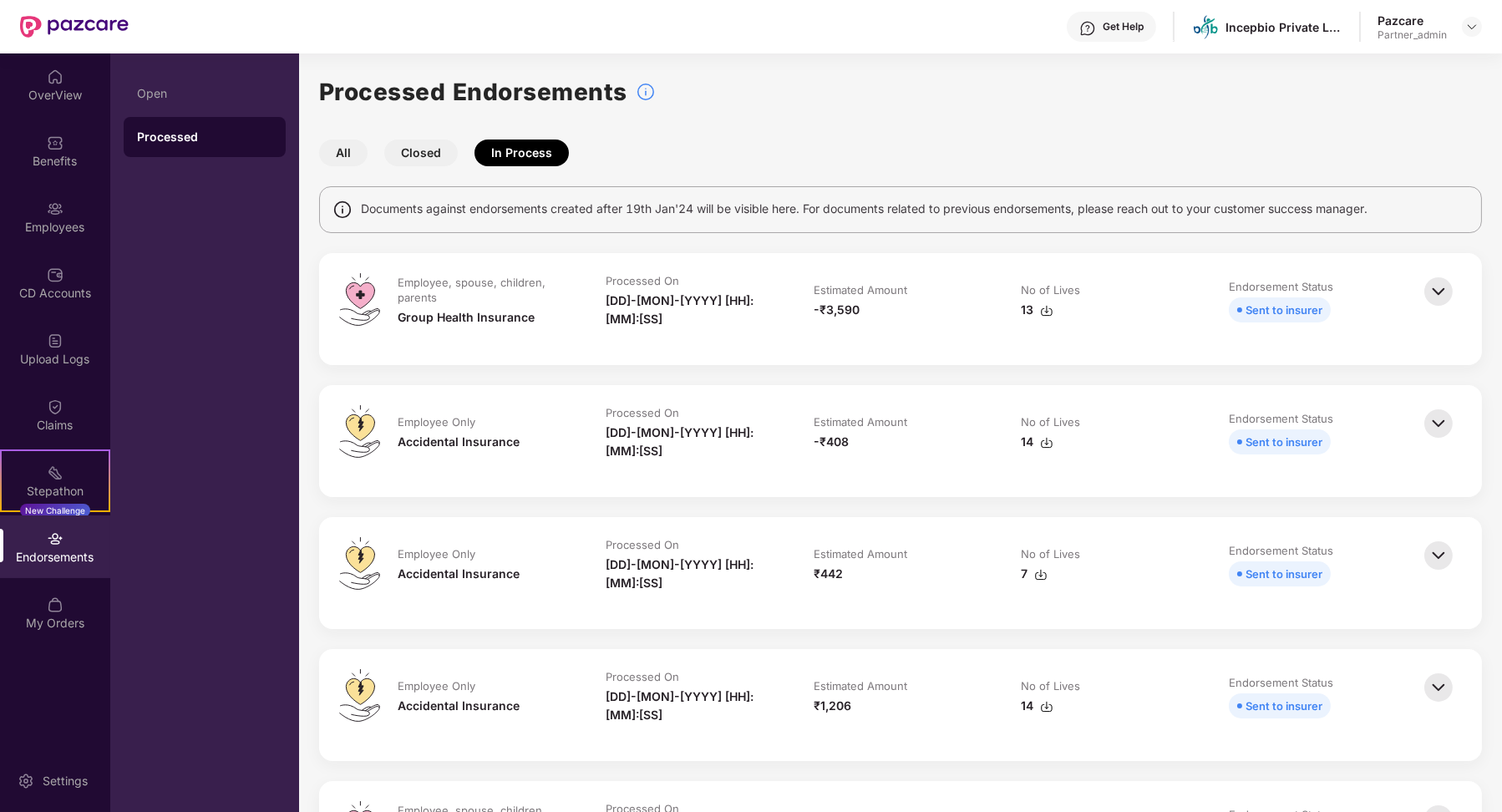 click on "Closed" at bounding box center (421, 153) 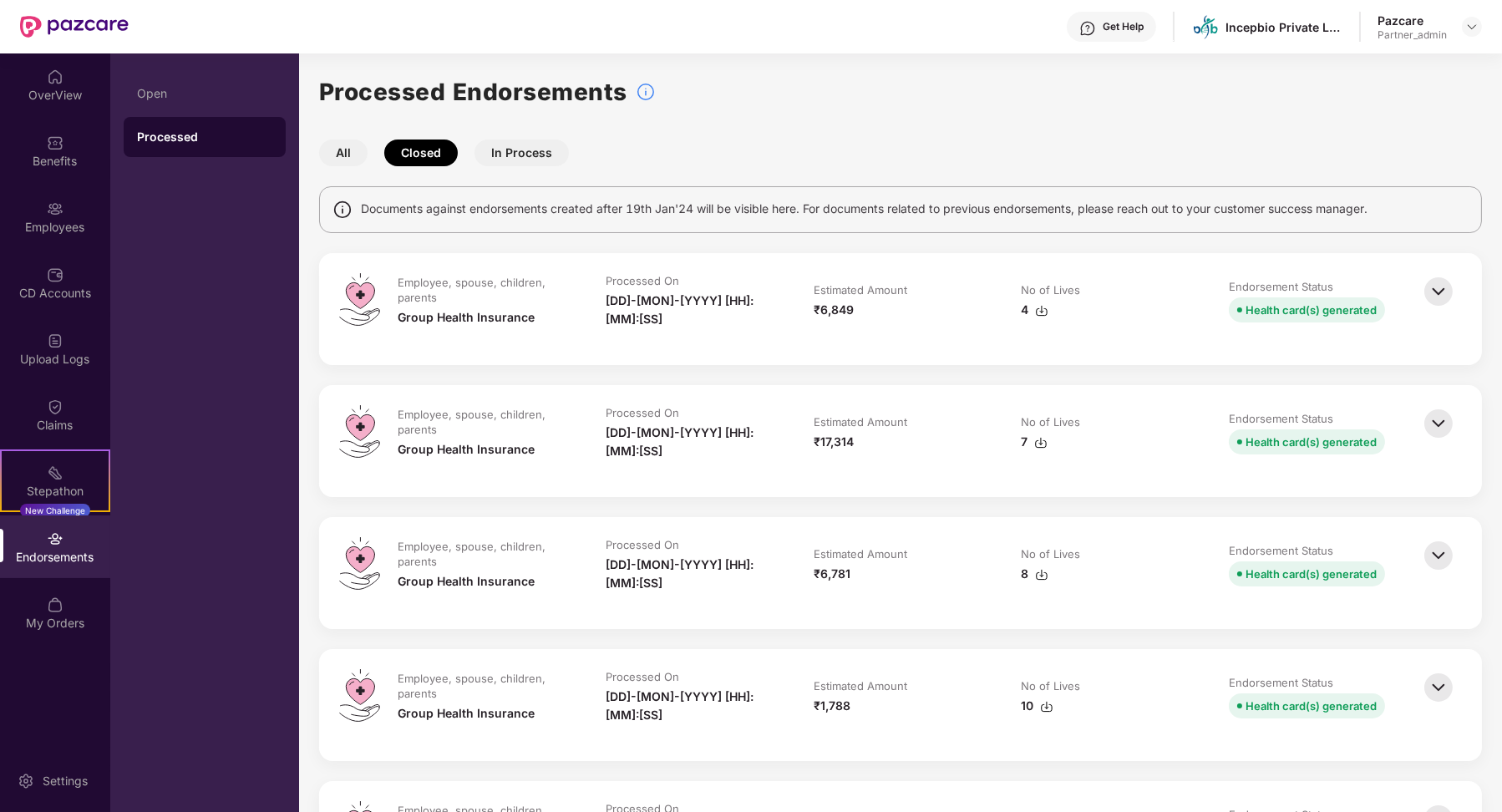 click at bounding box center [1439, 292] 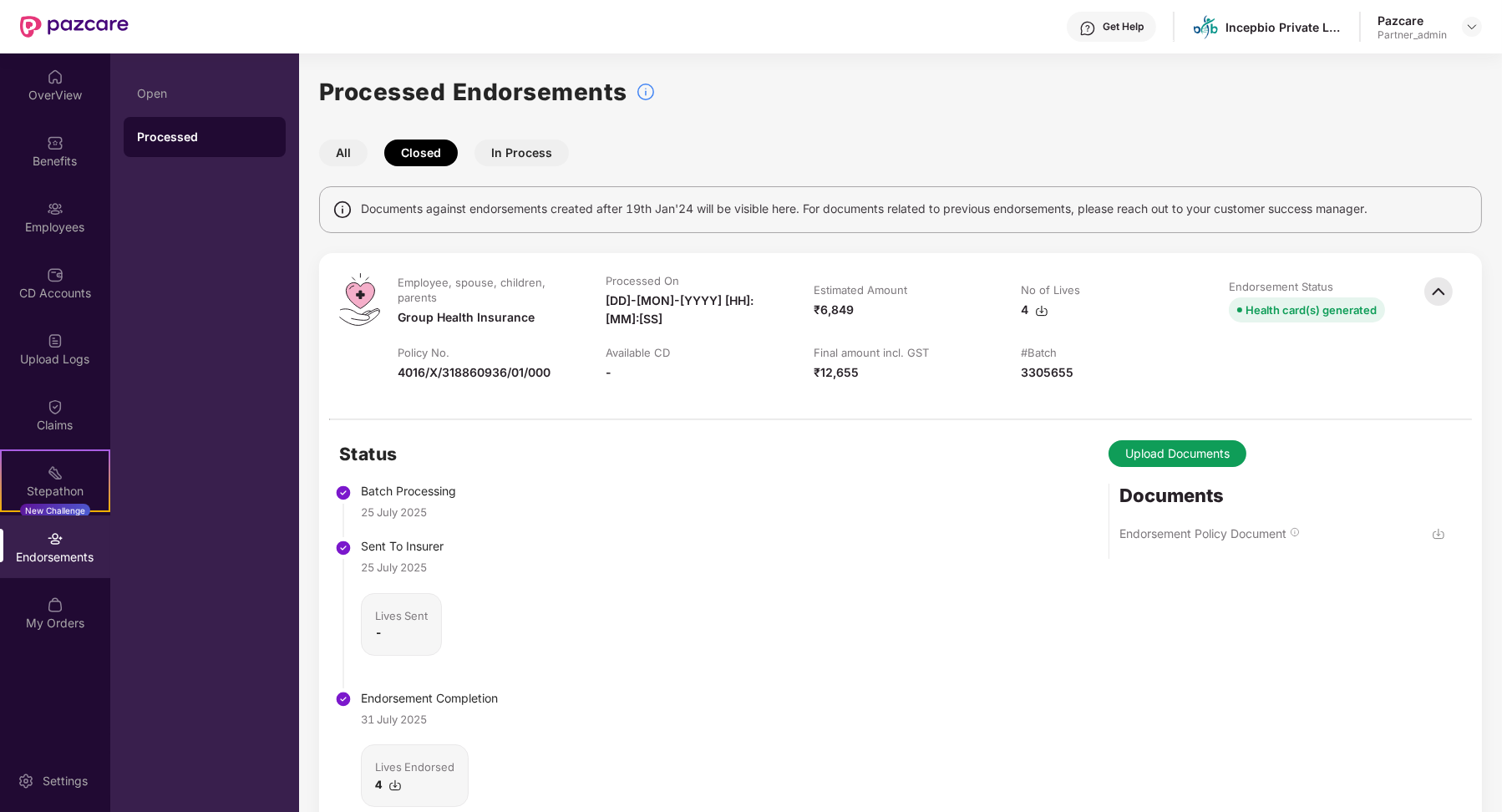 click at bounding box center [1439, 534] 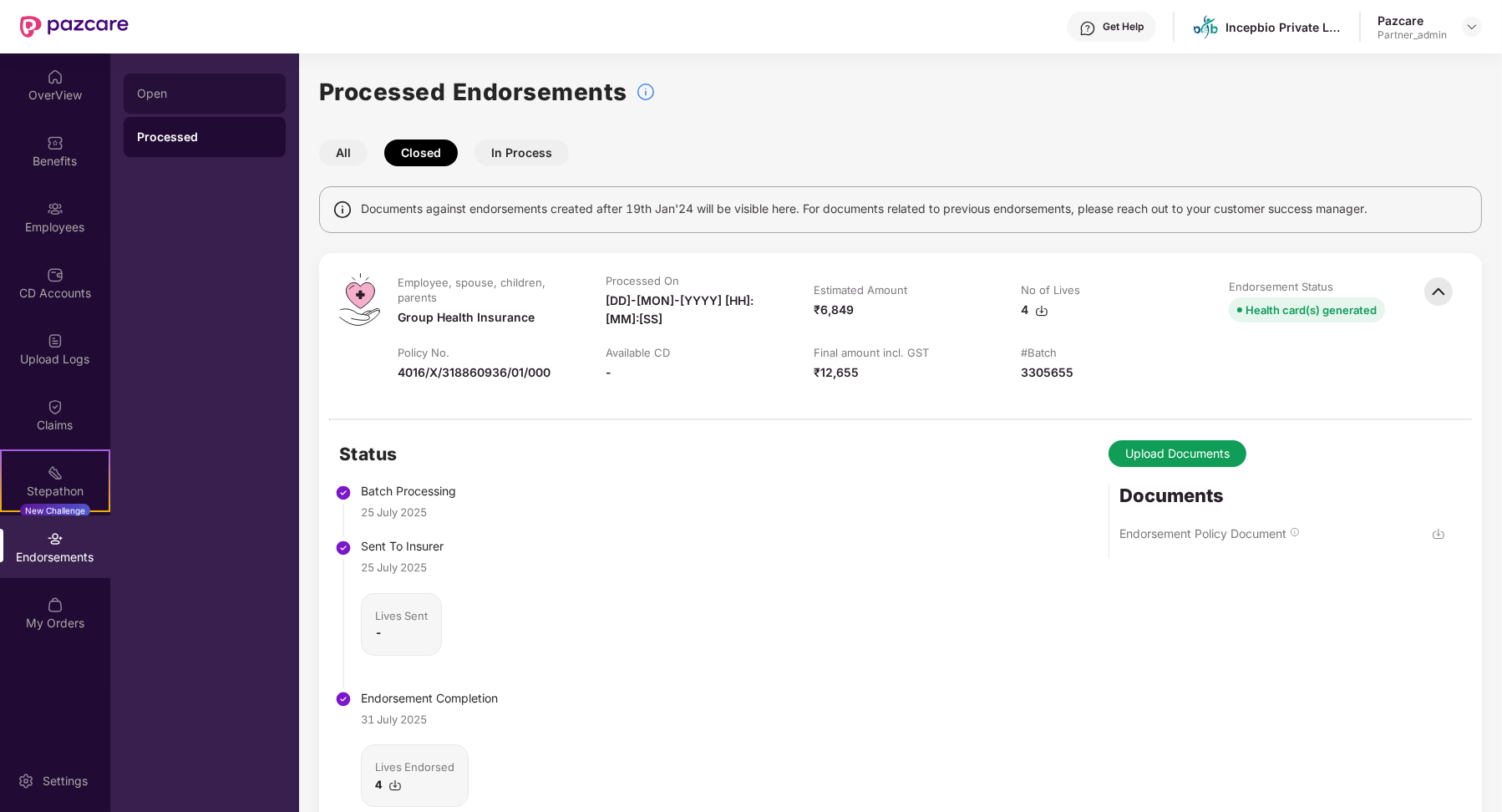 click on "Open" at bounding box center (205, 94) 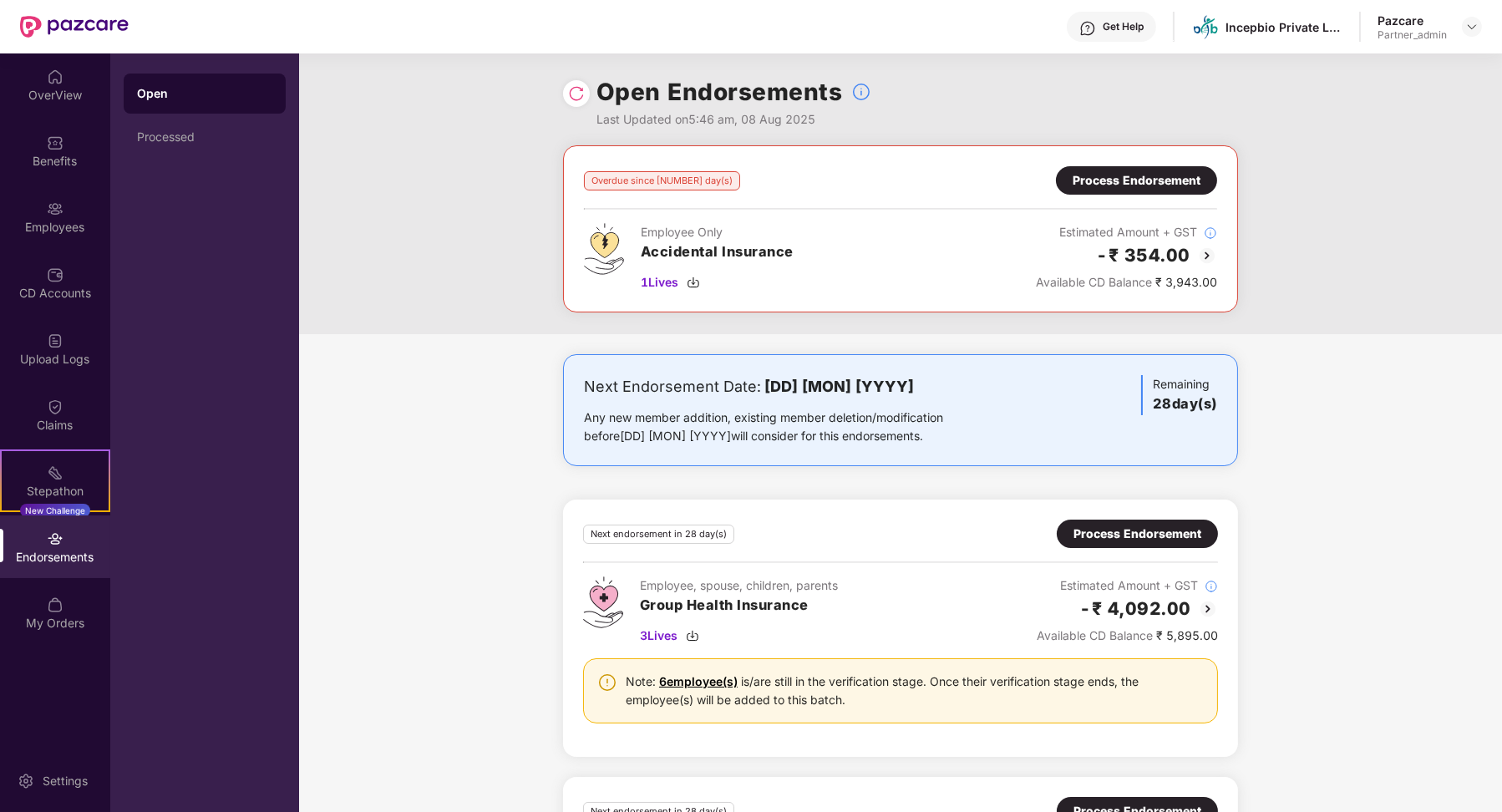 click on "Any new member addition, existing member deletion/modification before  05 September 2025  will consider for this endorsements." at bounding box center (789, 427) 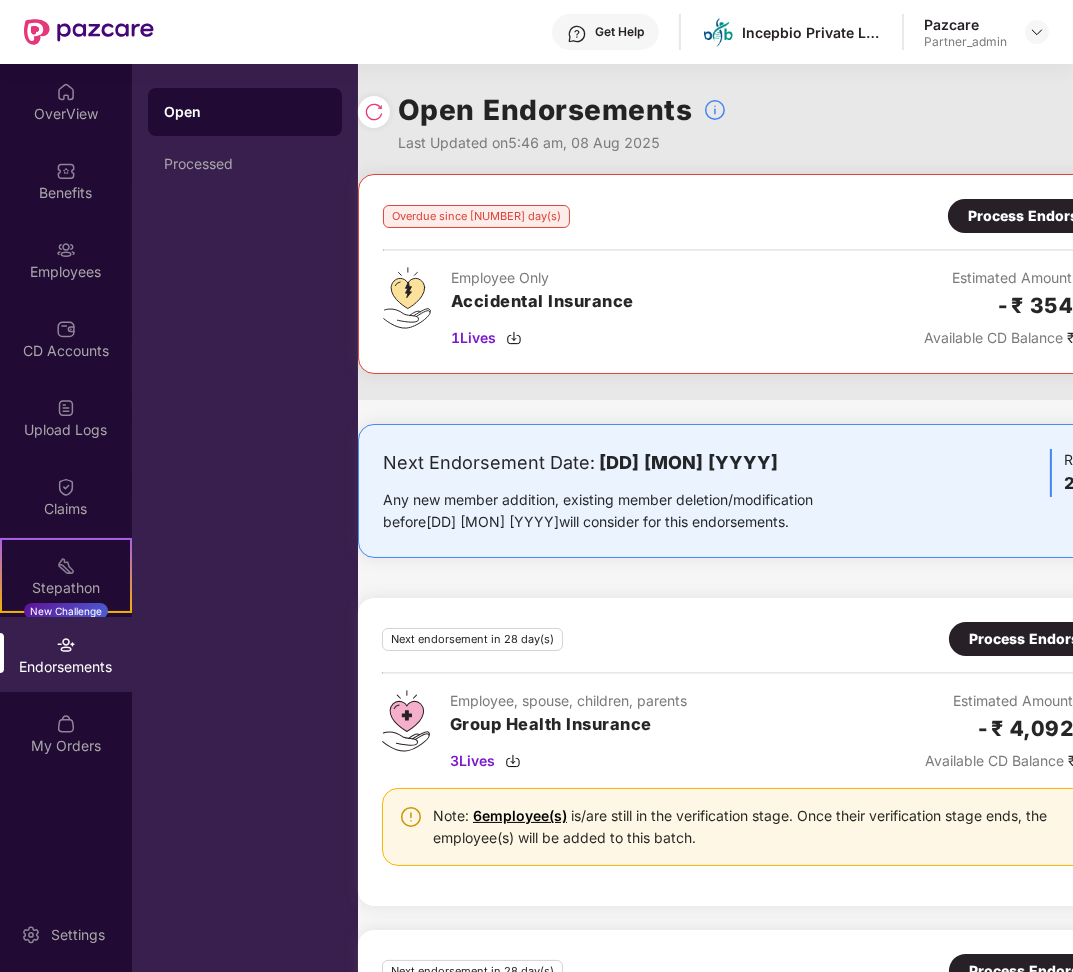 click on "Process Endorsement" at bounding box center [1044, 216] 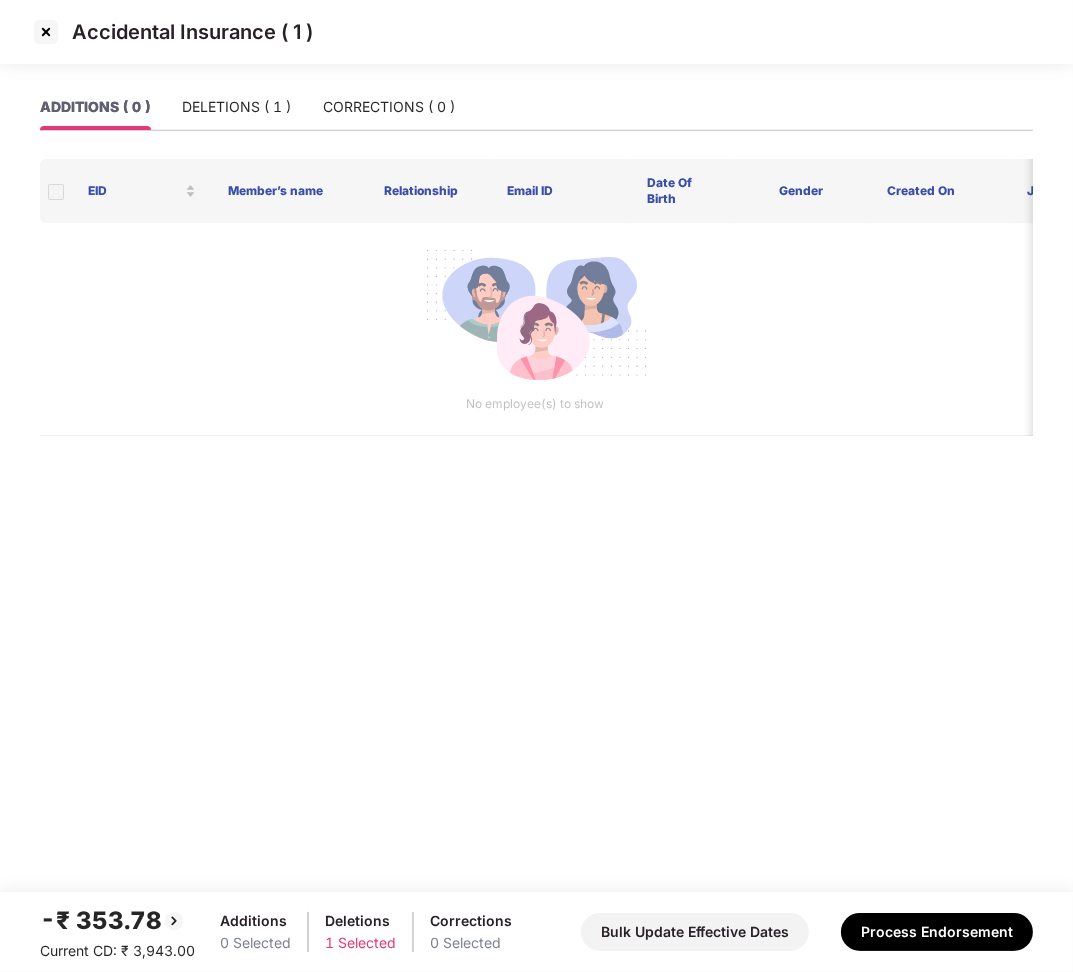 click at bounding box center [46, 32] 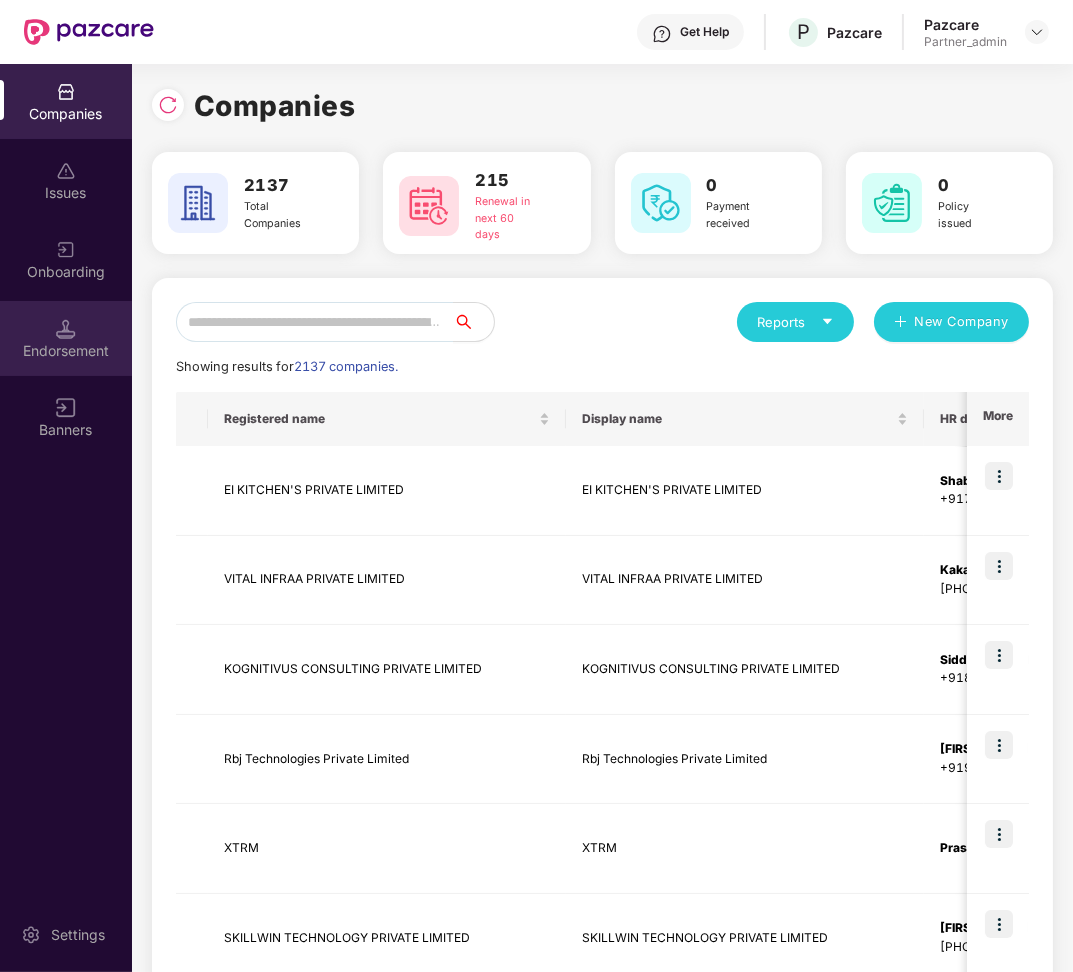 click on "Endorsement" at bounding box center [66, 338] 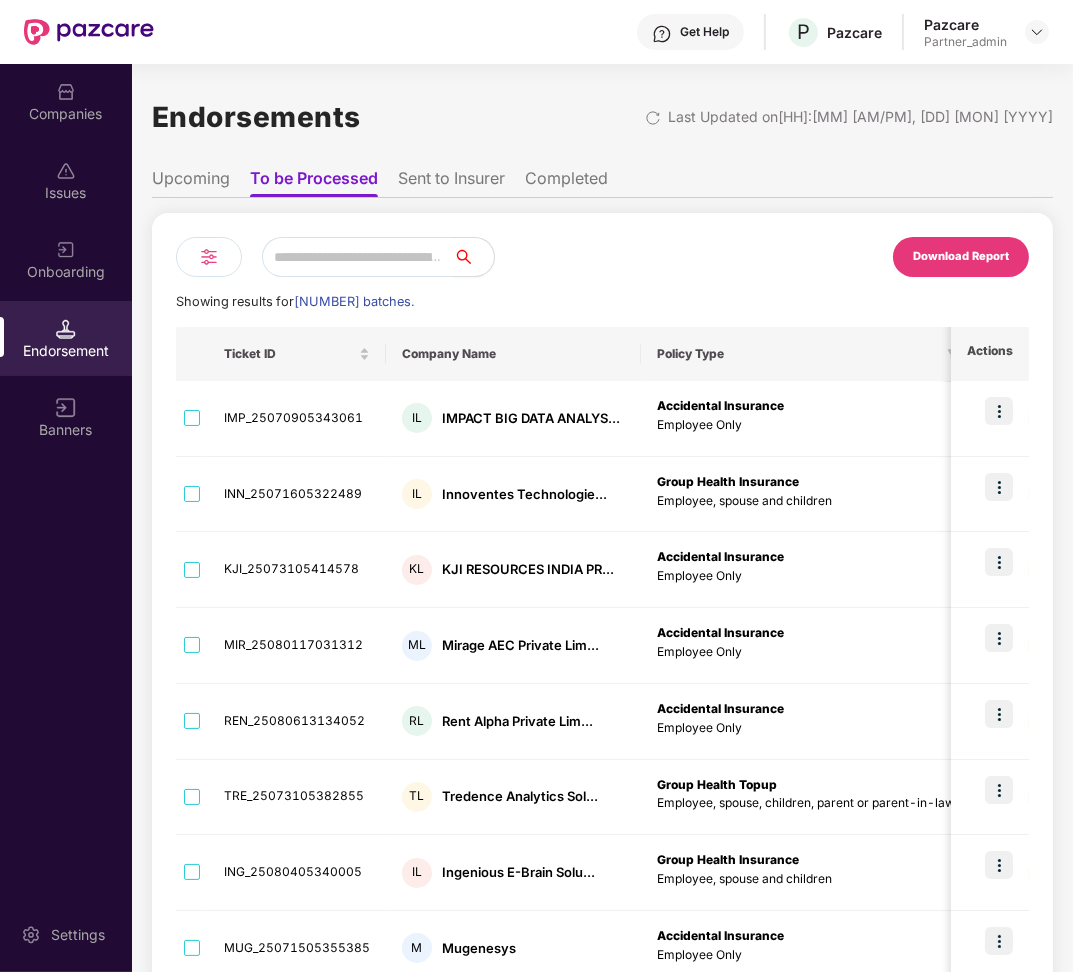 click at bounding box center (209, 257) 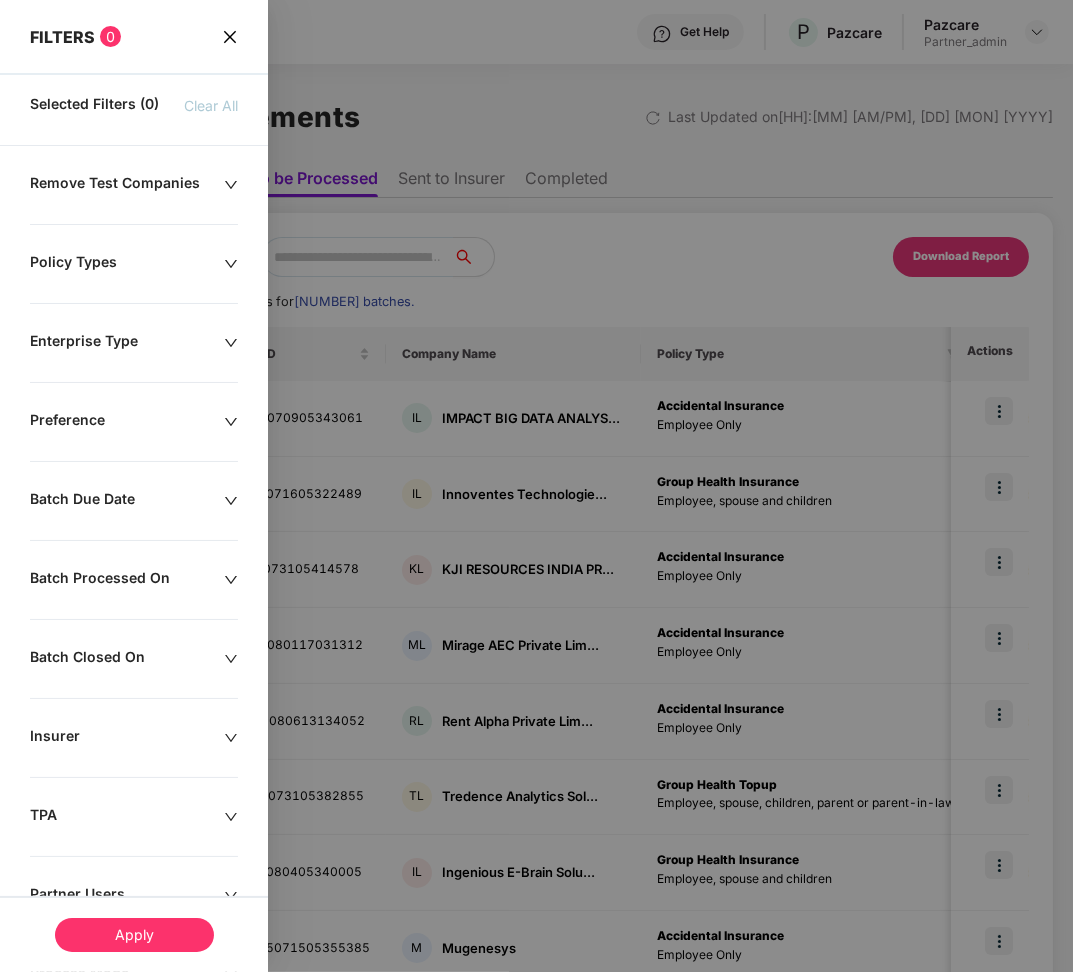 scroll, scrollTop: 145, scrollLeft: 0, axis: vertical 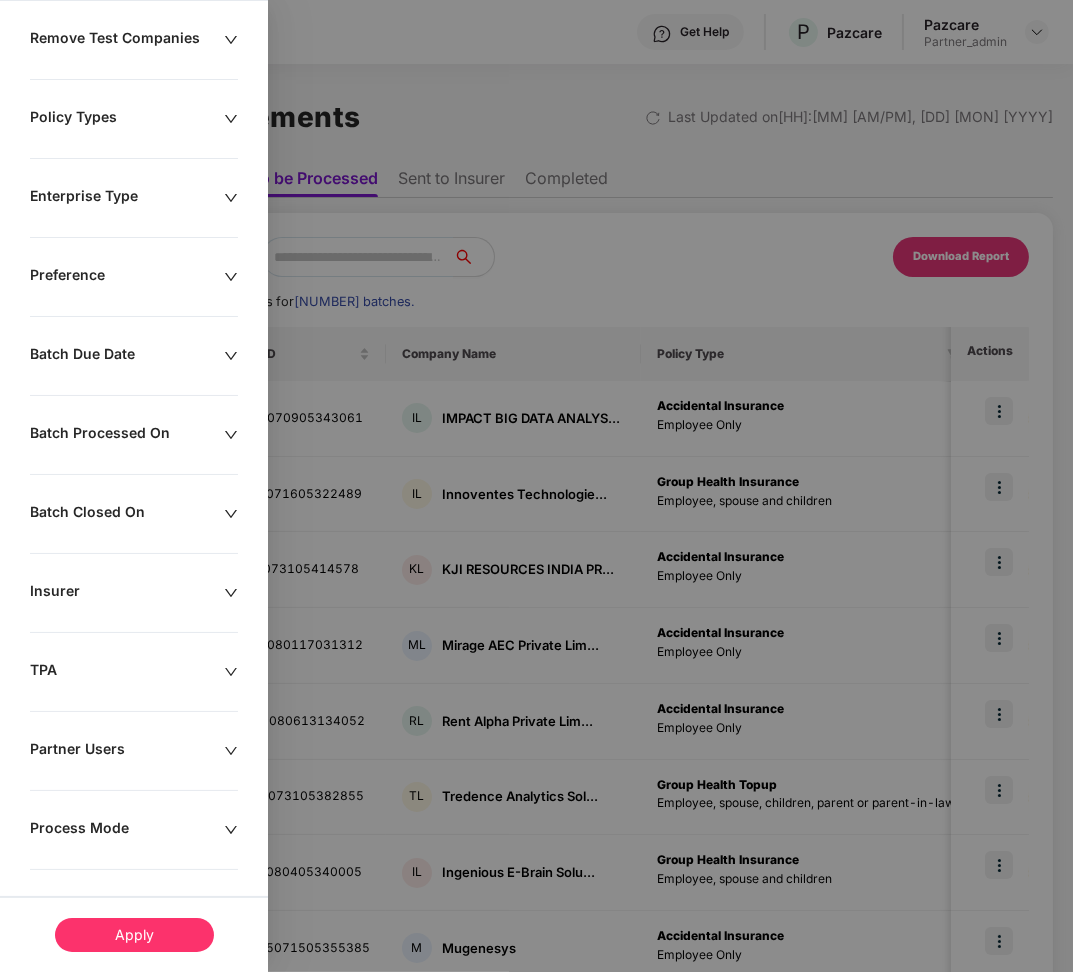 click on "Insurer" at bounding box center (127, 593) 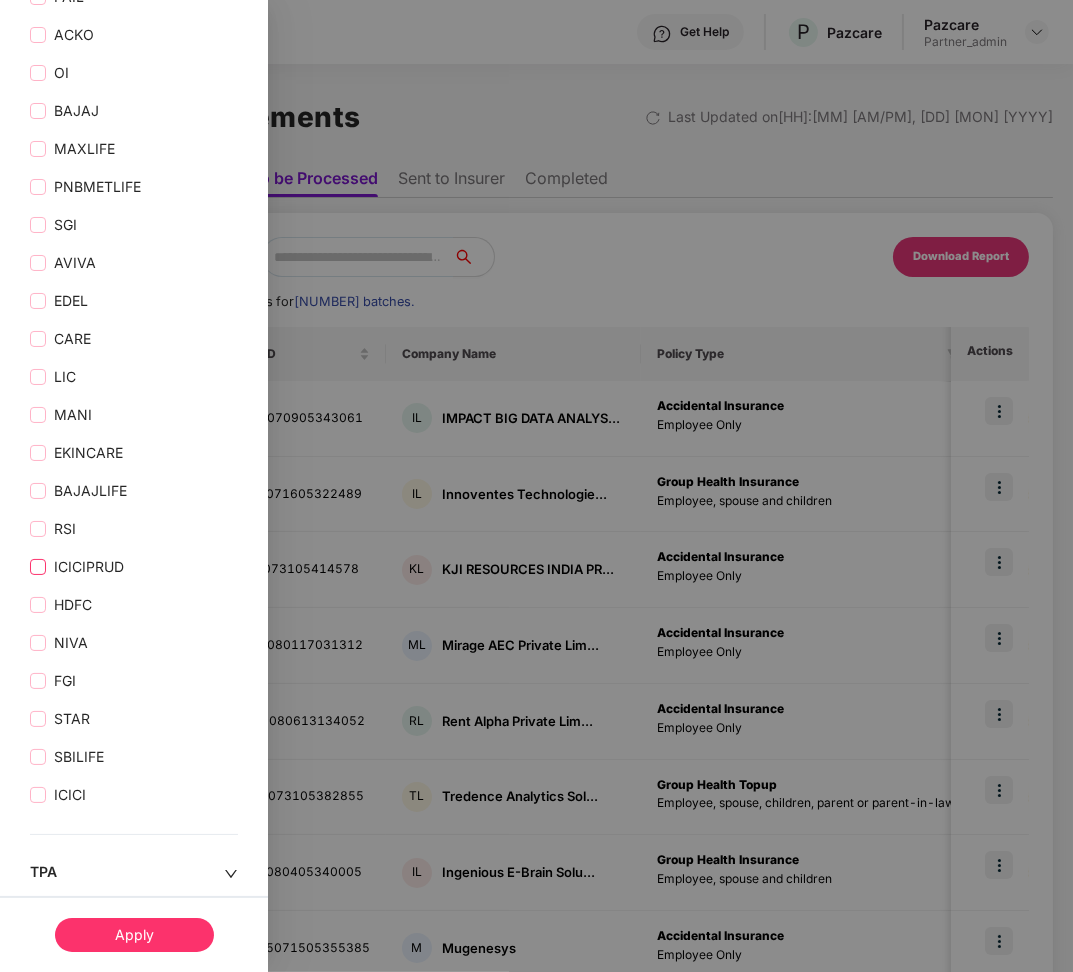 scroll, scrollTop: 1453, scrollLeft: 0, axis: vertical 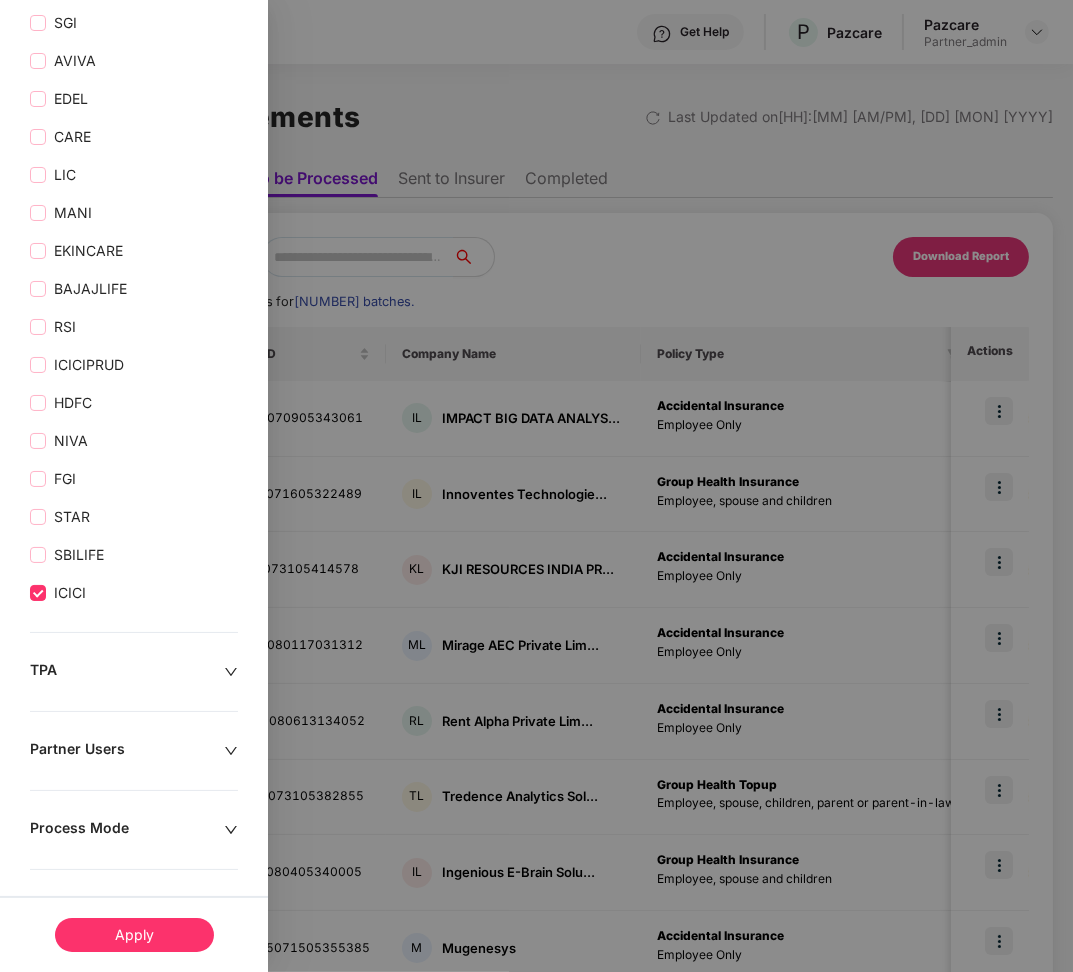 click on "TPA" at bounding box center [127, 672] 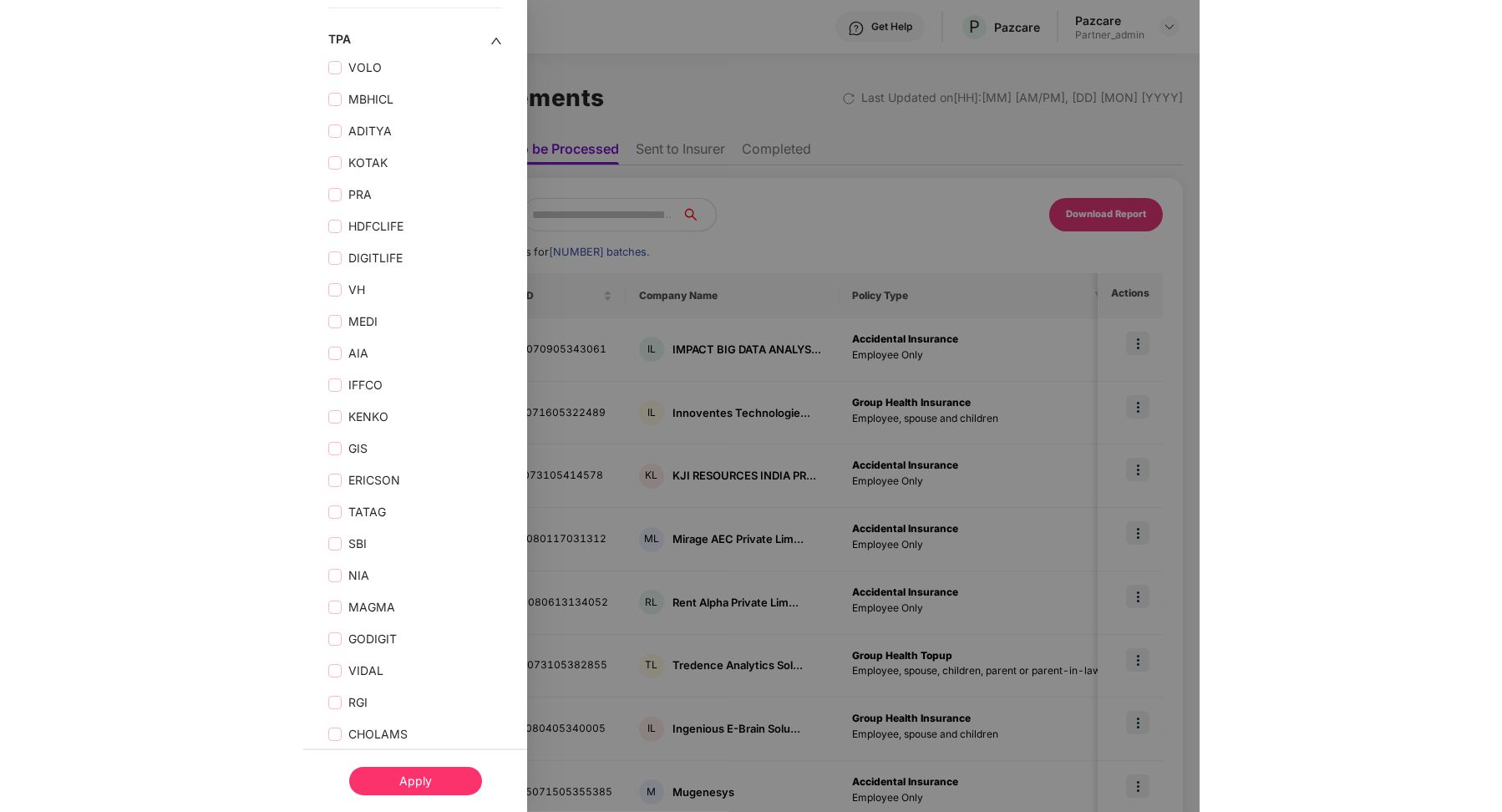 scroll, scrollTop: 1916, scrollLeft: 0, axis: vertical 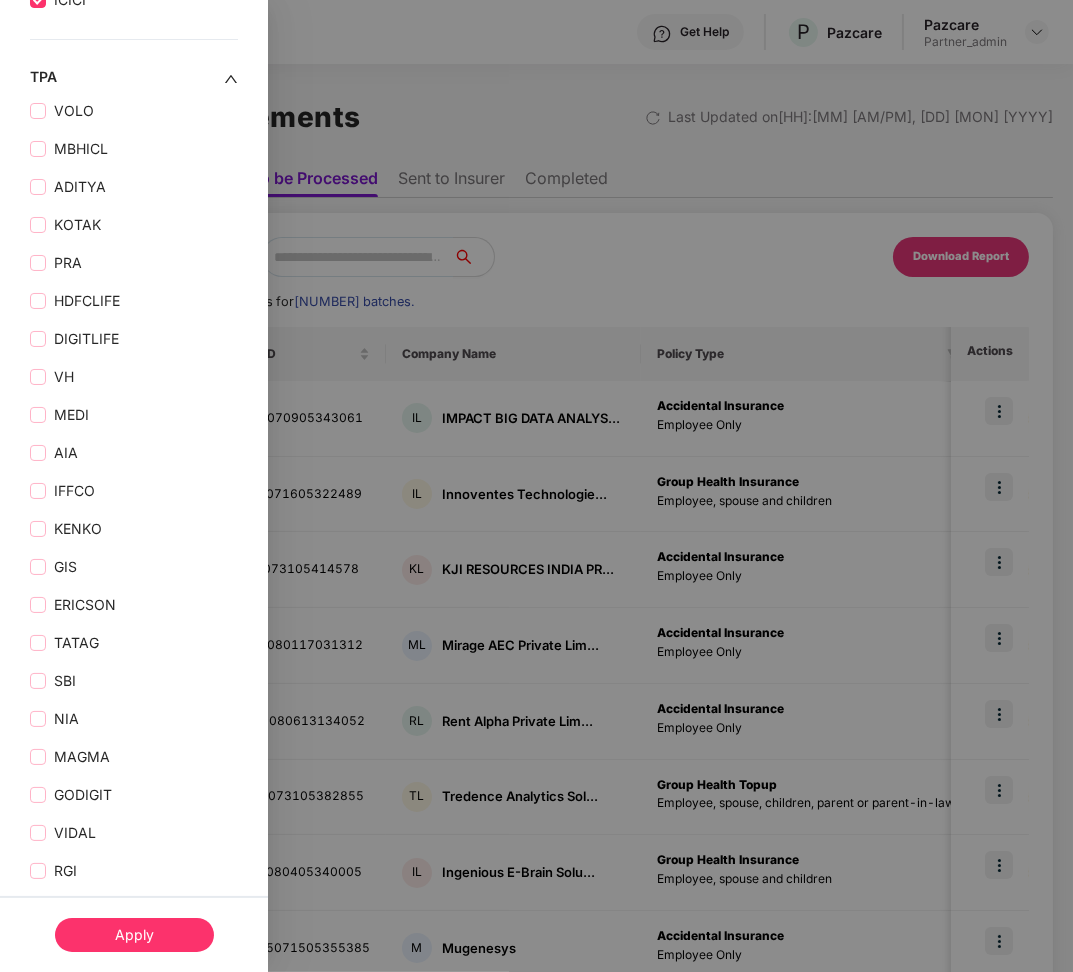 click on "Apply" at bounding box center [134, 935] 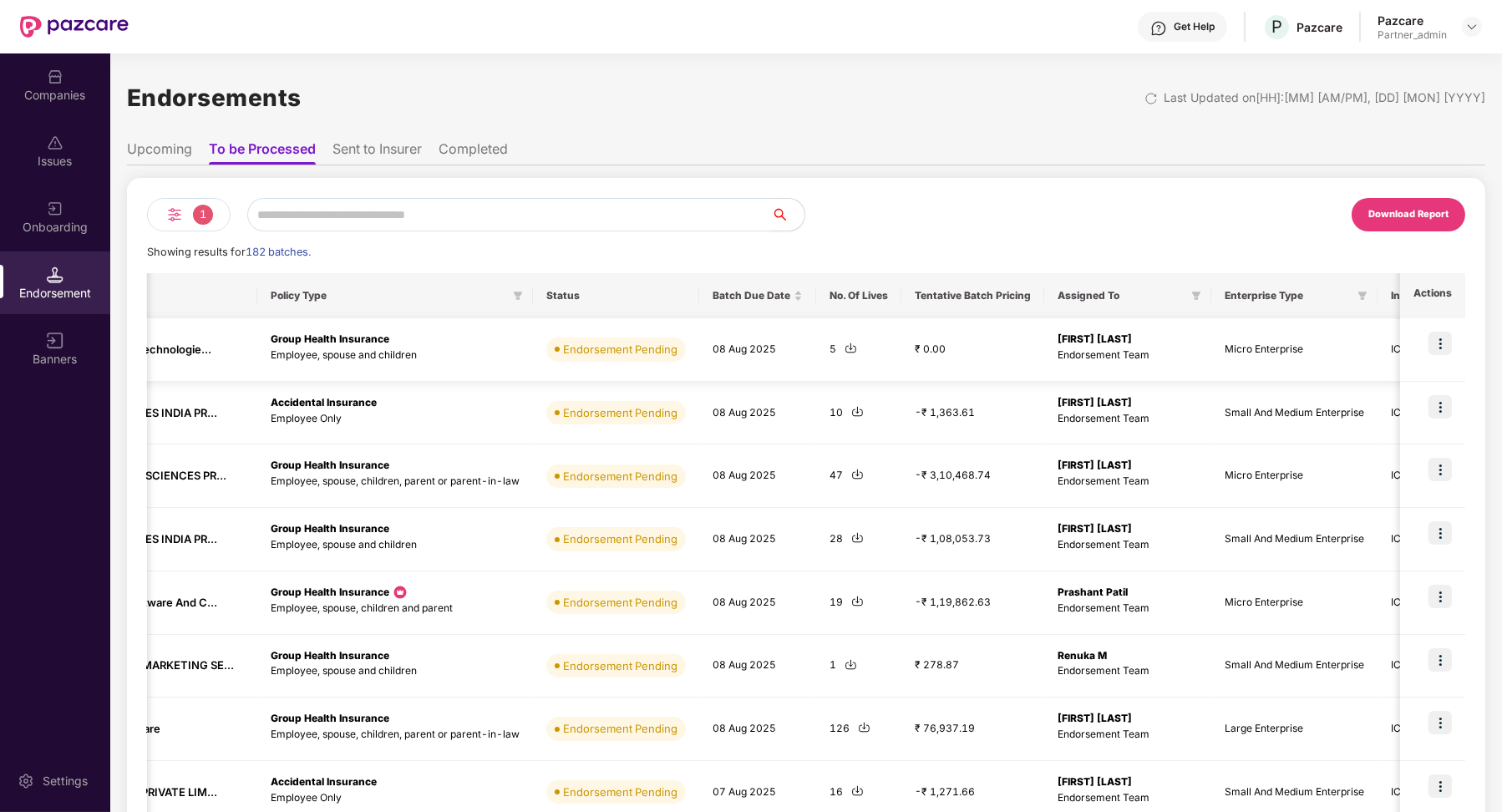 scroll, scrollTop: 0, scrollLeft: 478, axis: horizontal 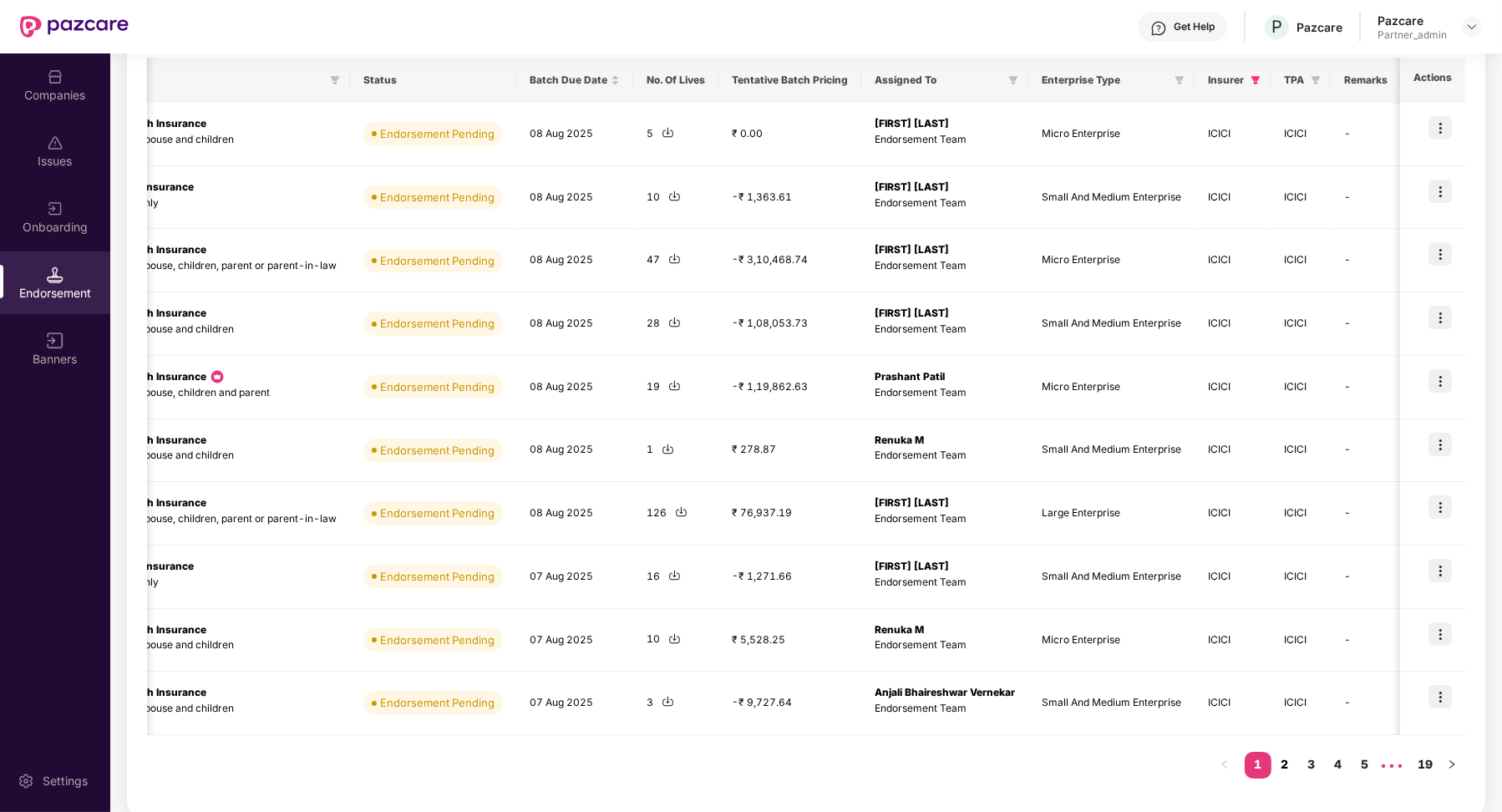 click on "2" at bounding box center [1285, 764] 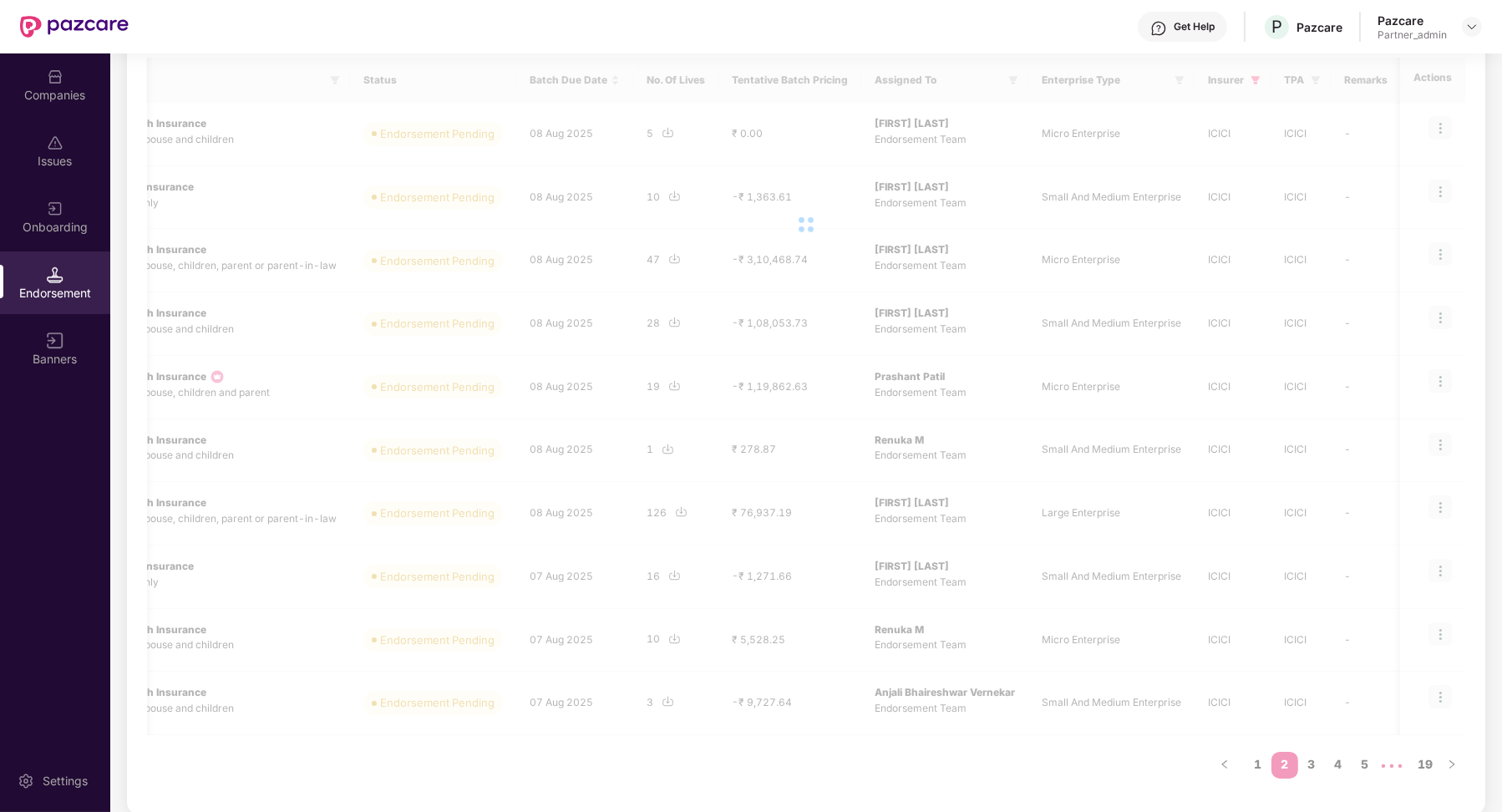 scroll, scrollTop: 0, scrollLeft: 462, axis: horizontal 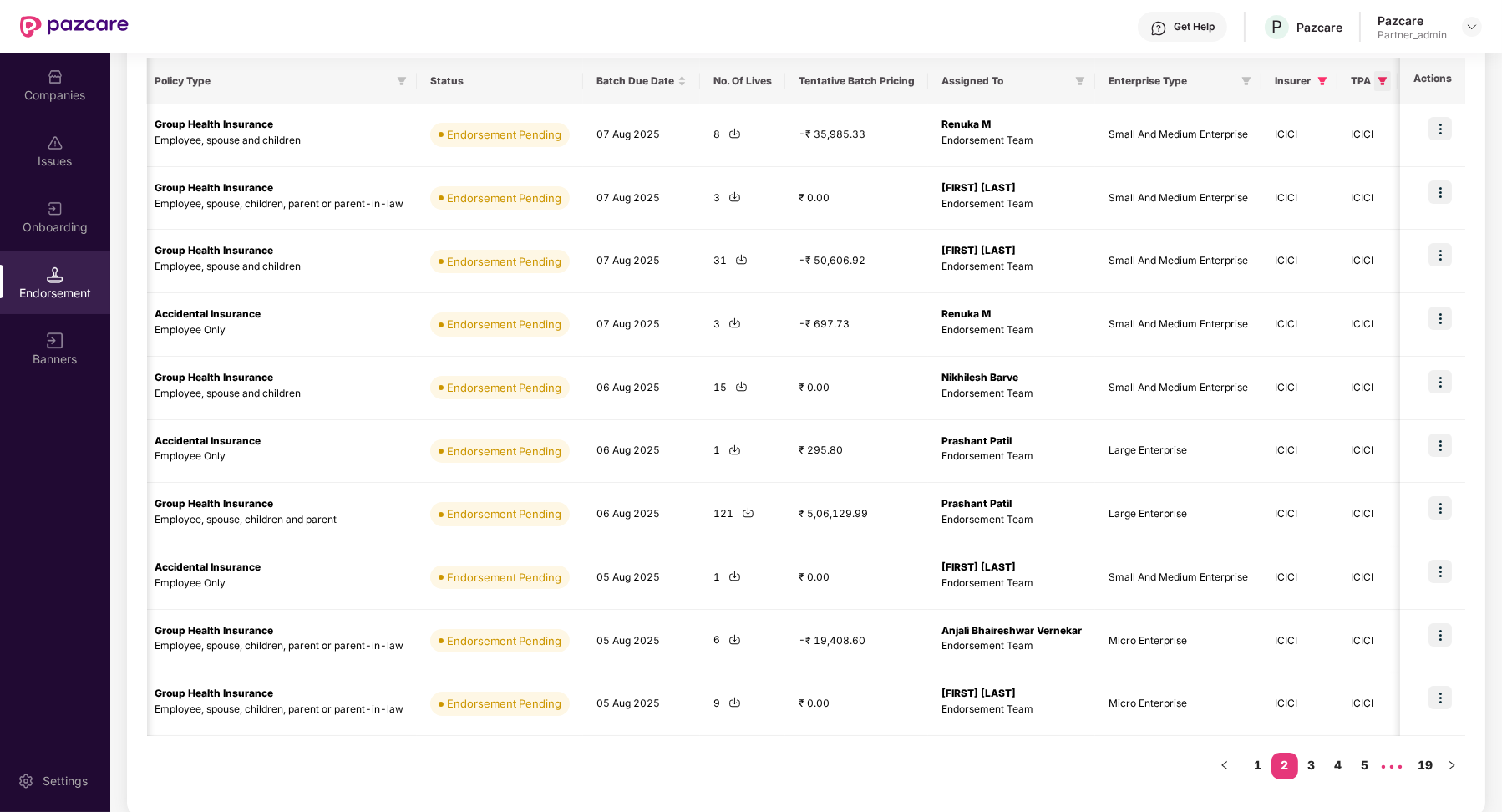 click 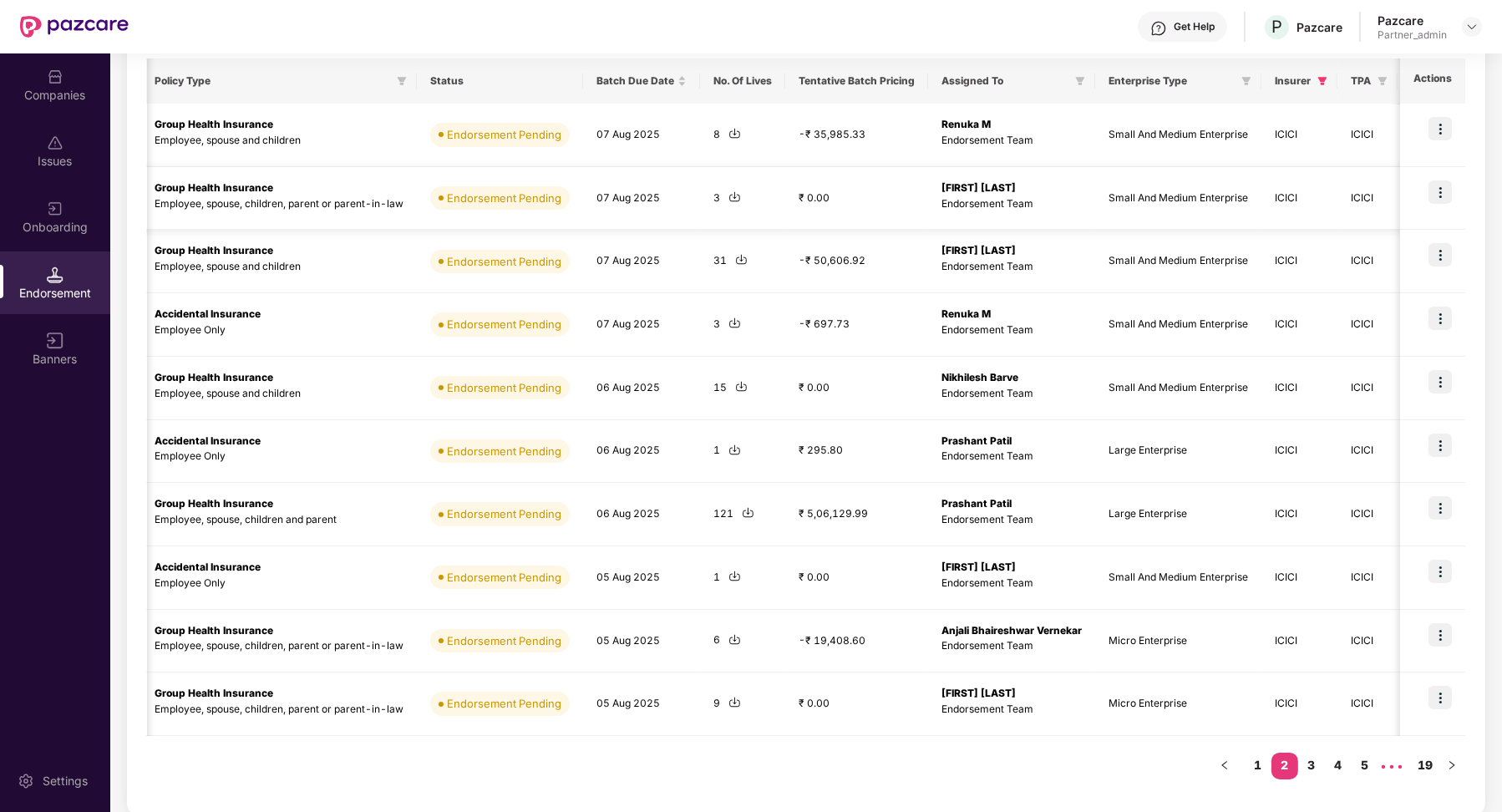 click on "Small And Medium Enterprise" at bounding box center [1178, 199] 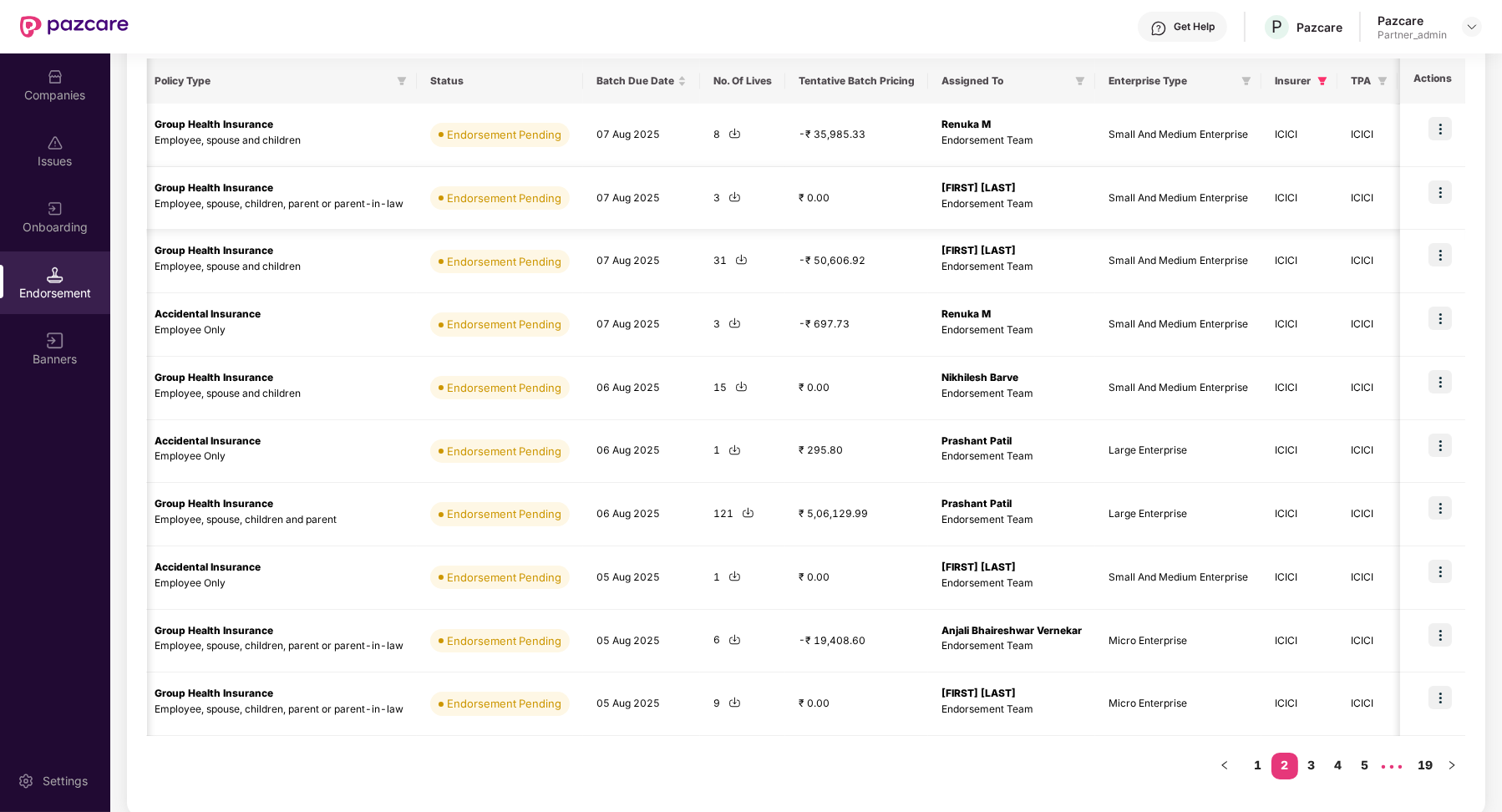 scroll, scrollTop: 0, scrollLeft: 462, axis: horizontal 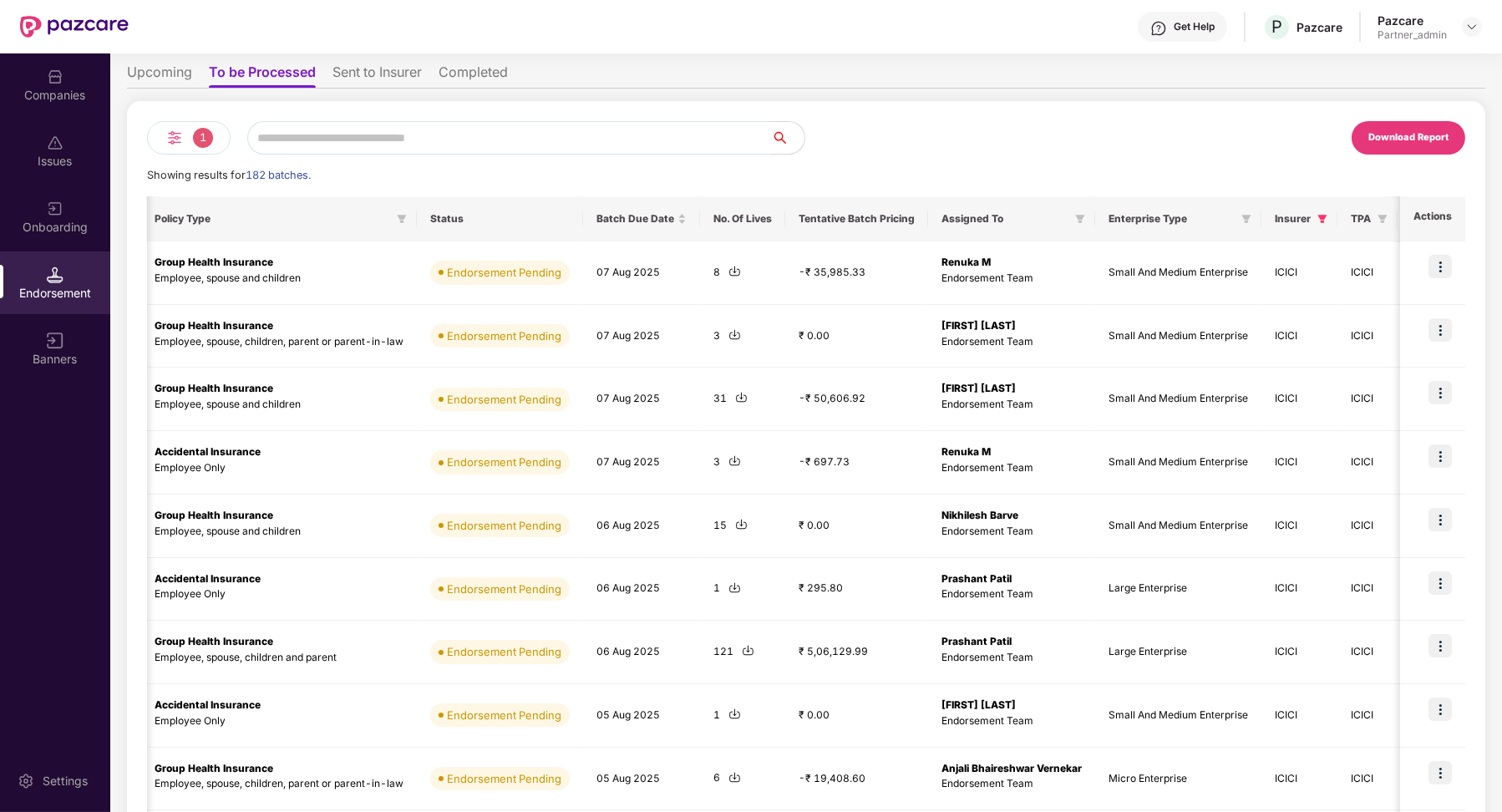 click on "Download Report" at bounding box center (1408, 138) 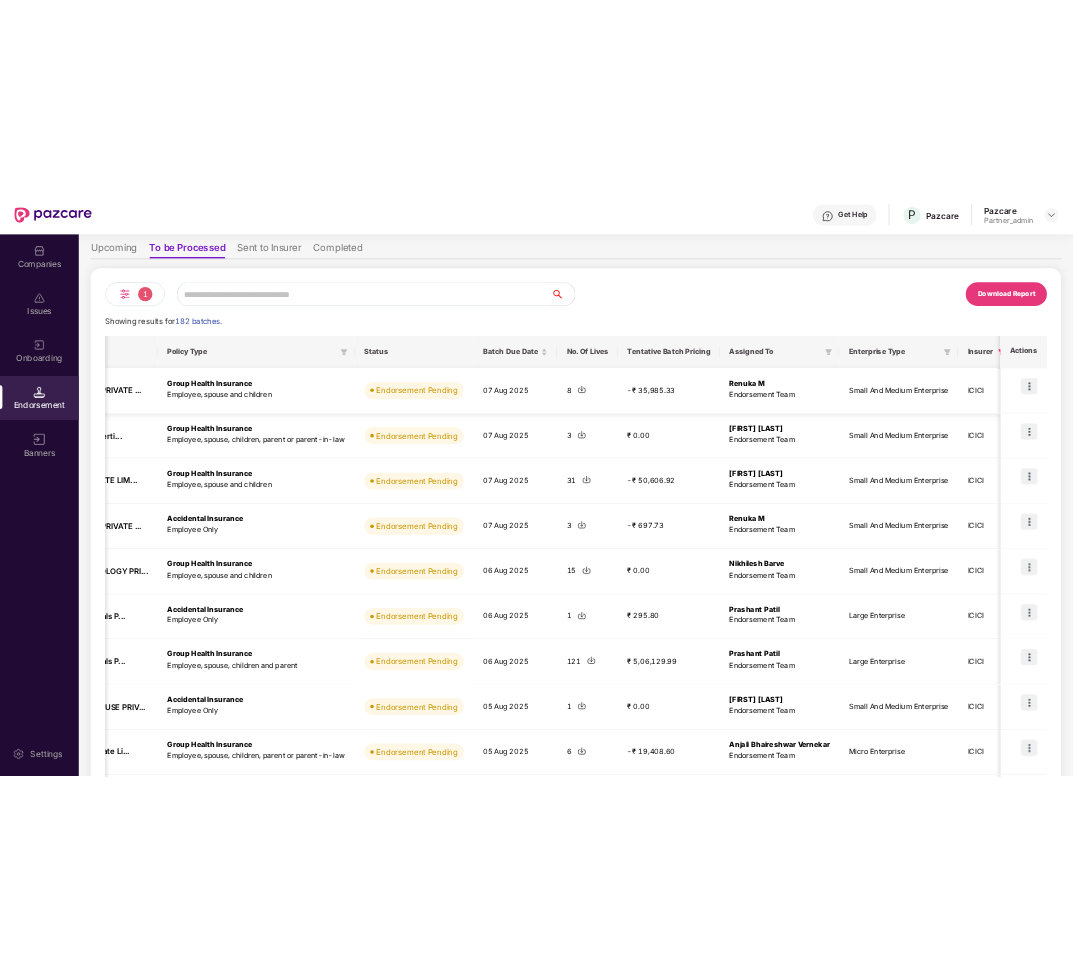 scroll, scrollTop: 0, scrollLeft: 553, axis: horizontal 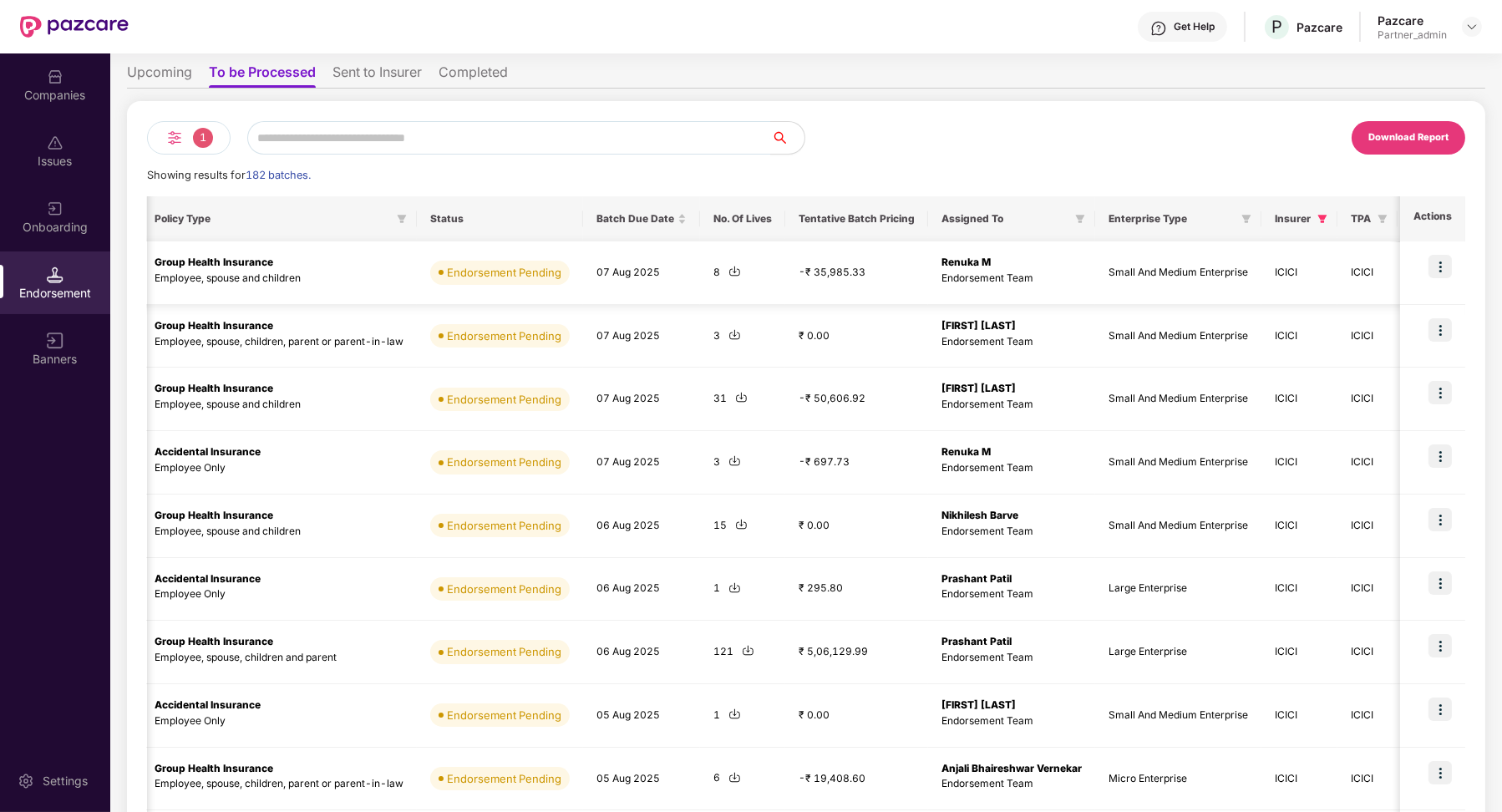 click at bounding box center [1440, 266] 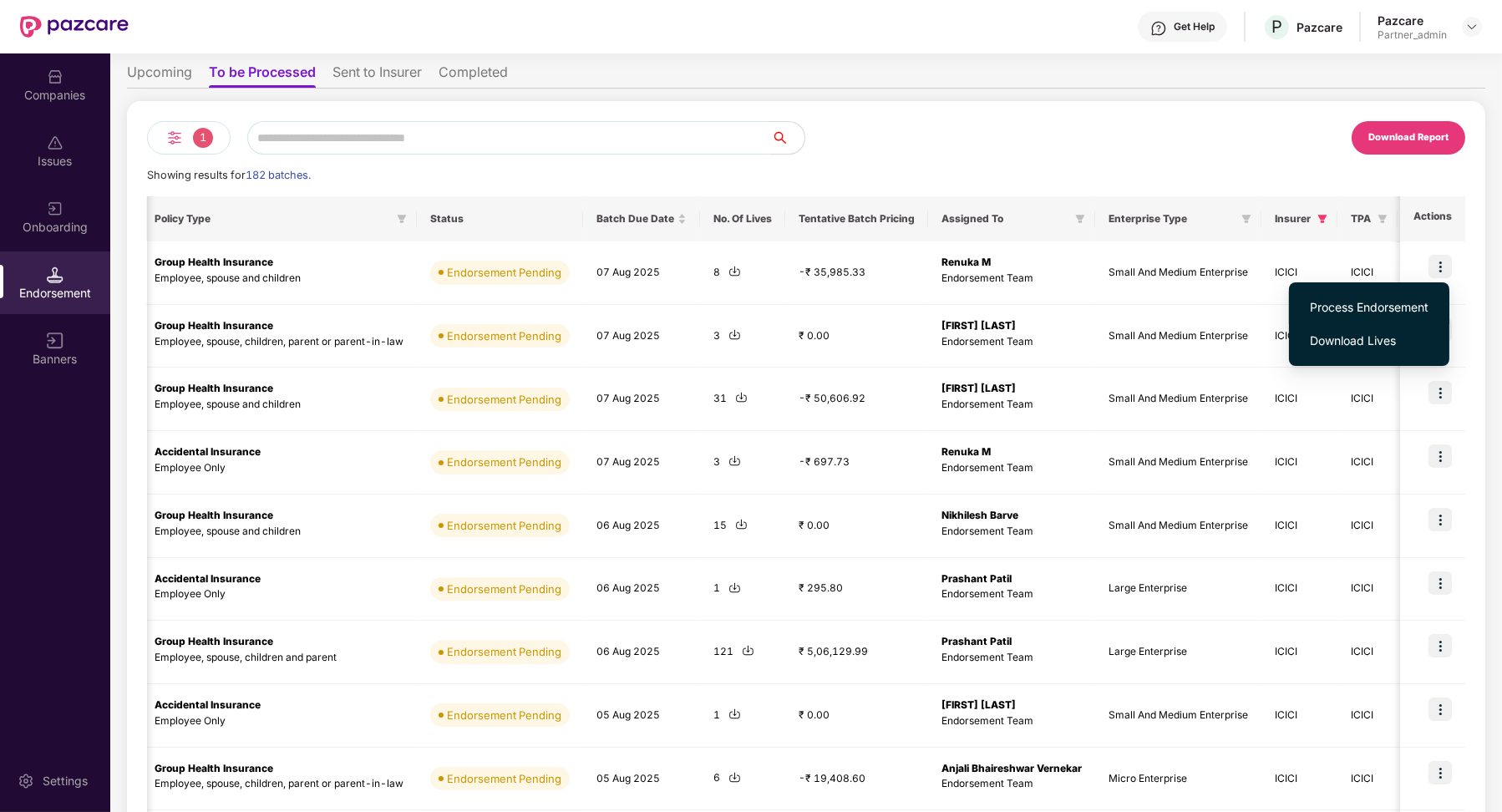 click on "Process Endorsement" at bounding box center [1369, 307] 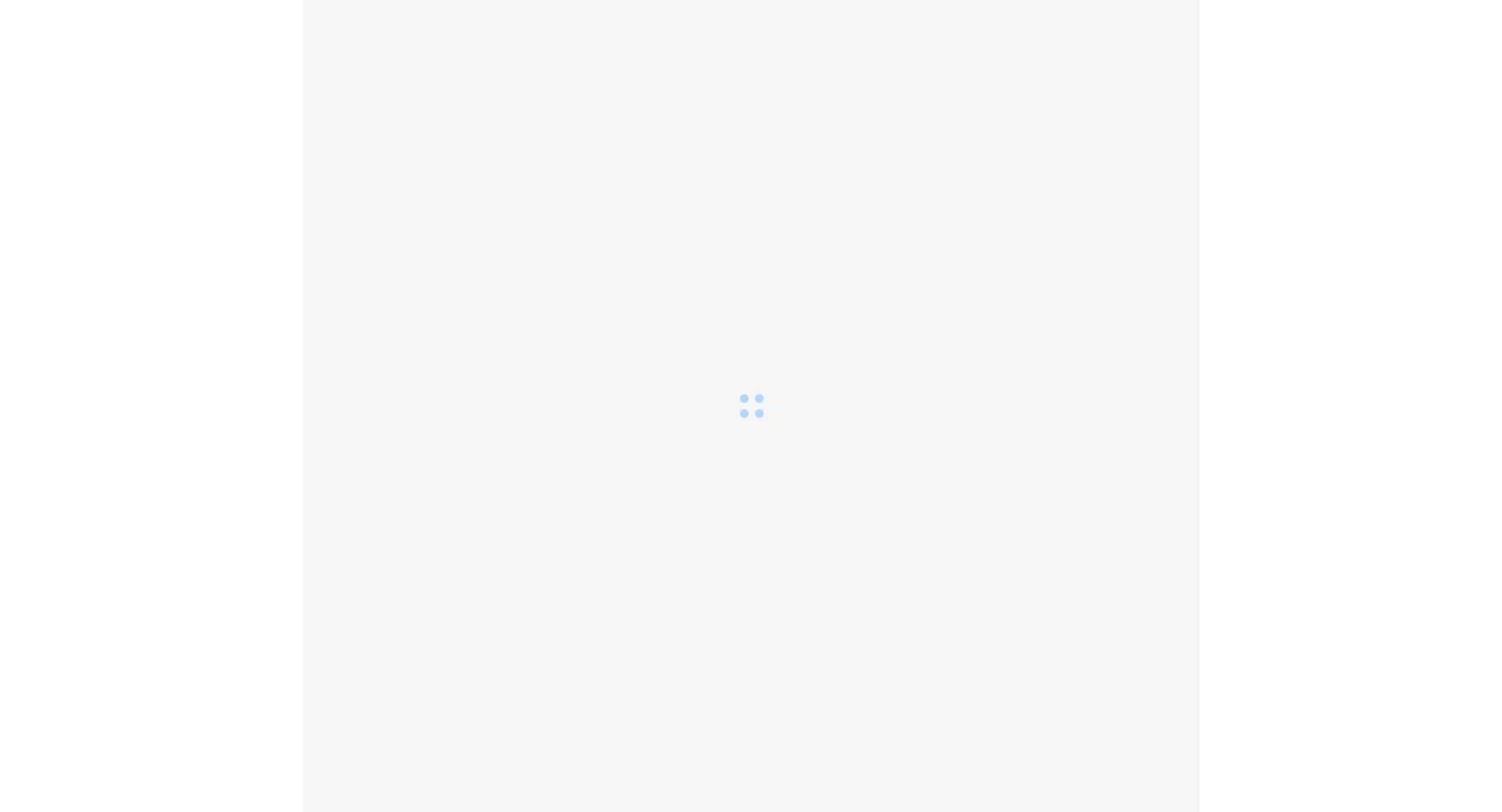 scroll, scrollTop: 0, scrollLeft: 0, axis: both 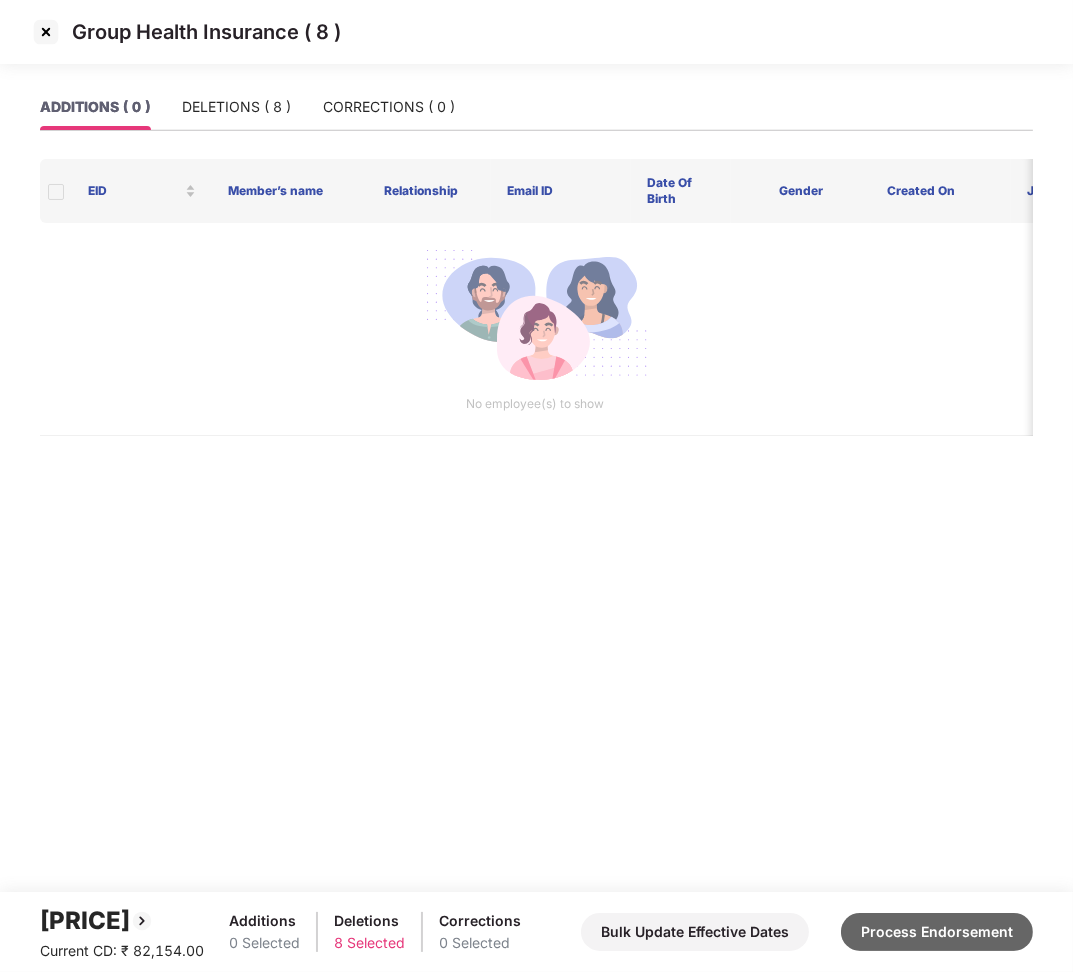 click on "Process Endorsement" at bounding box center [937, 932] 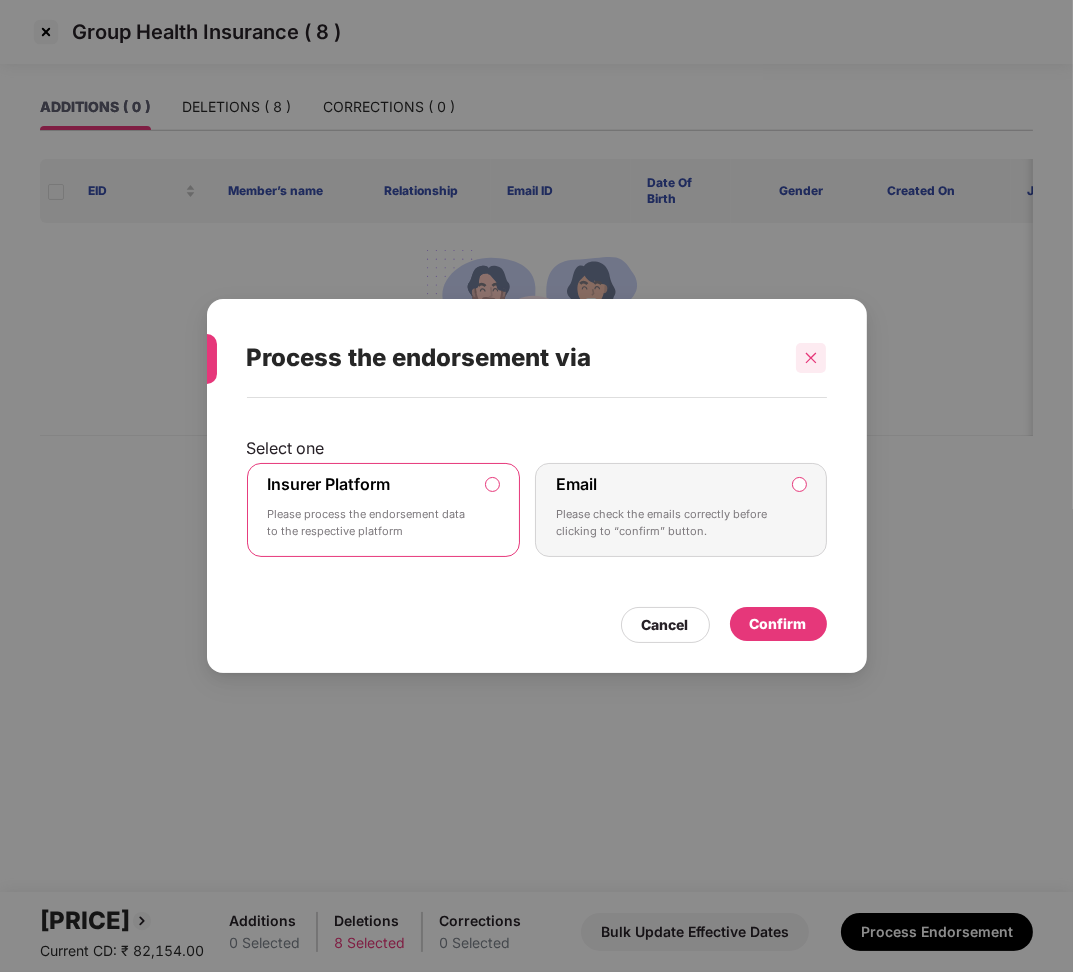 click 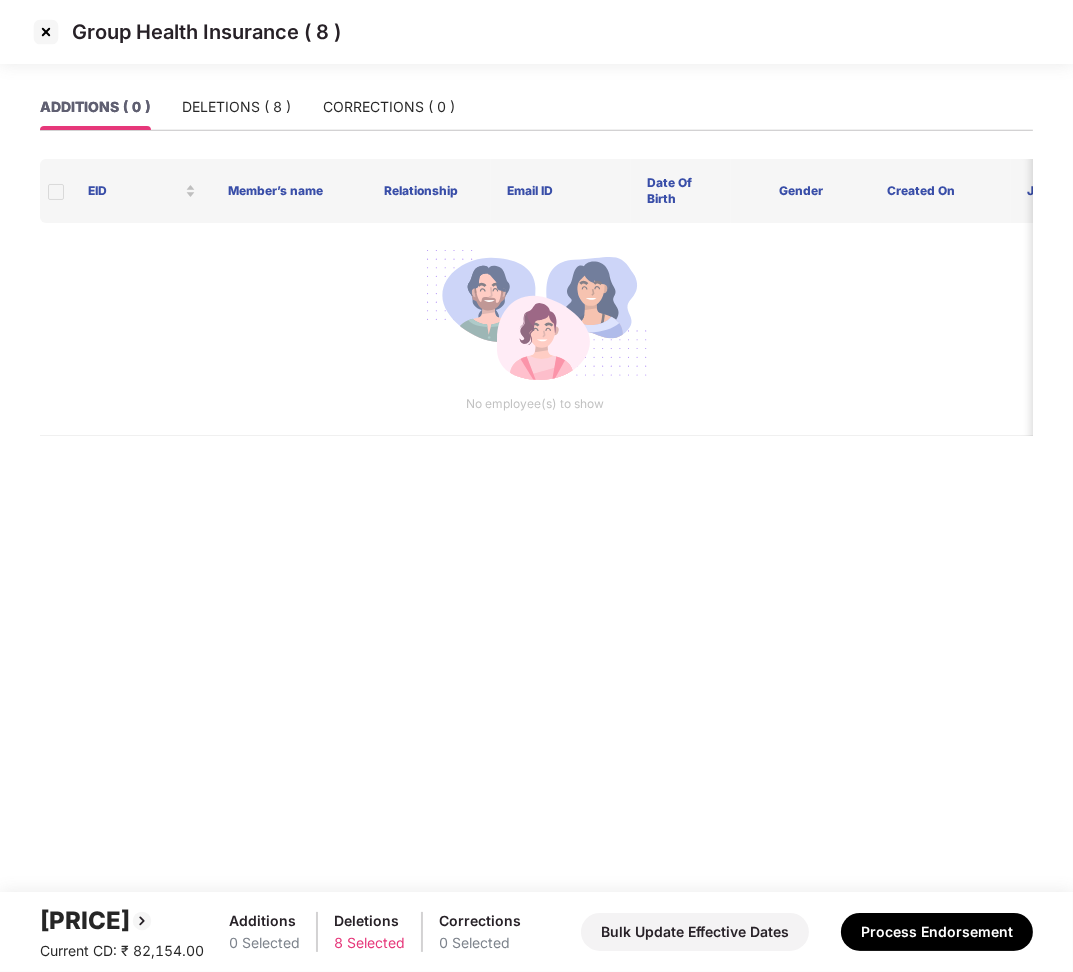 click at bounding box center [46, 32] 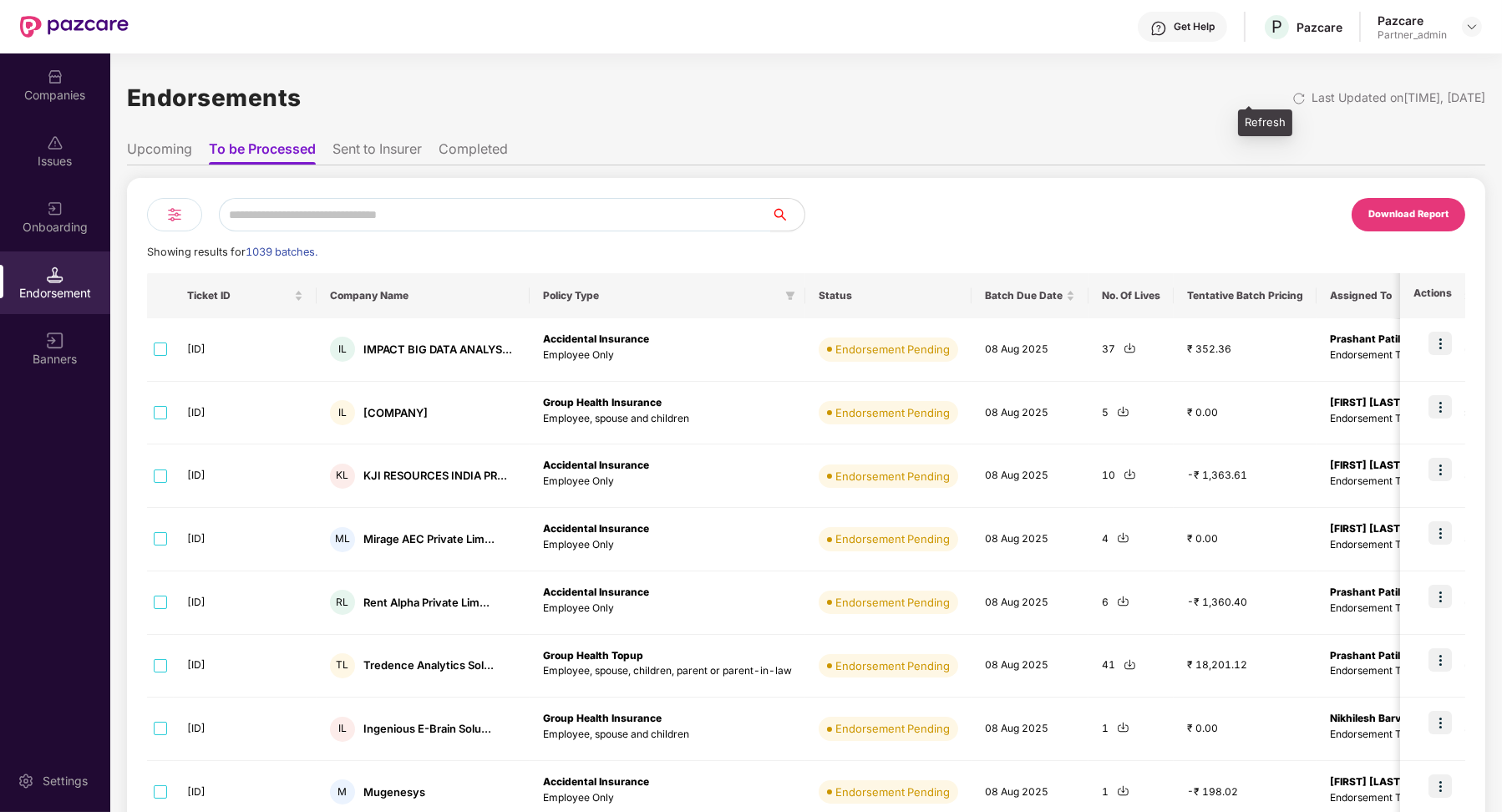 click at bounding box center [1299, 99] 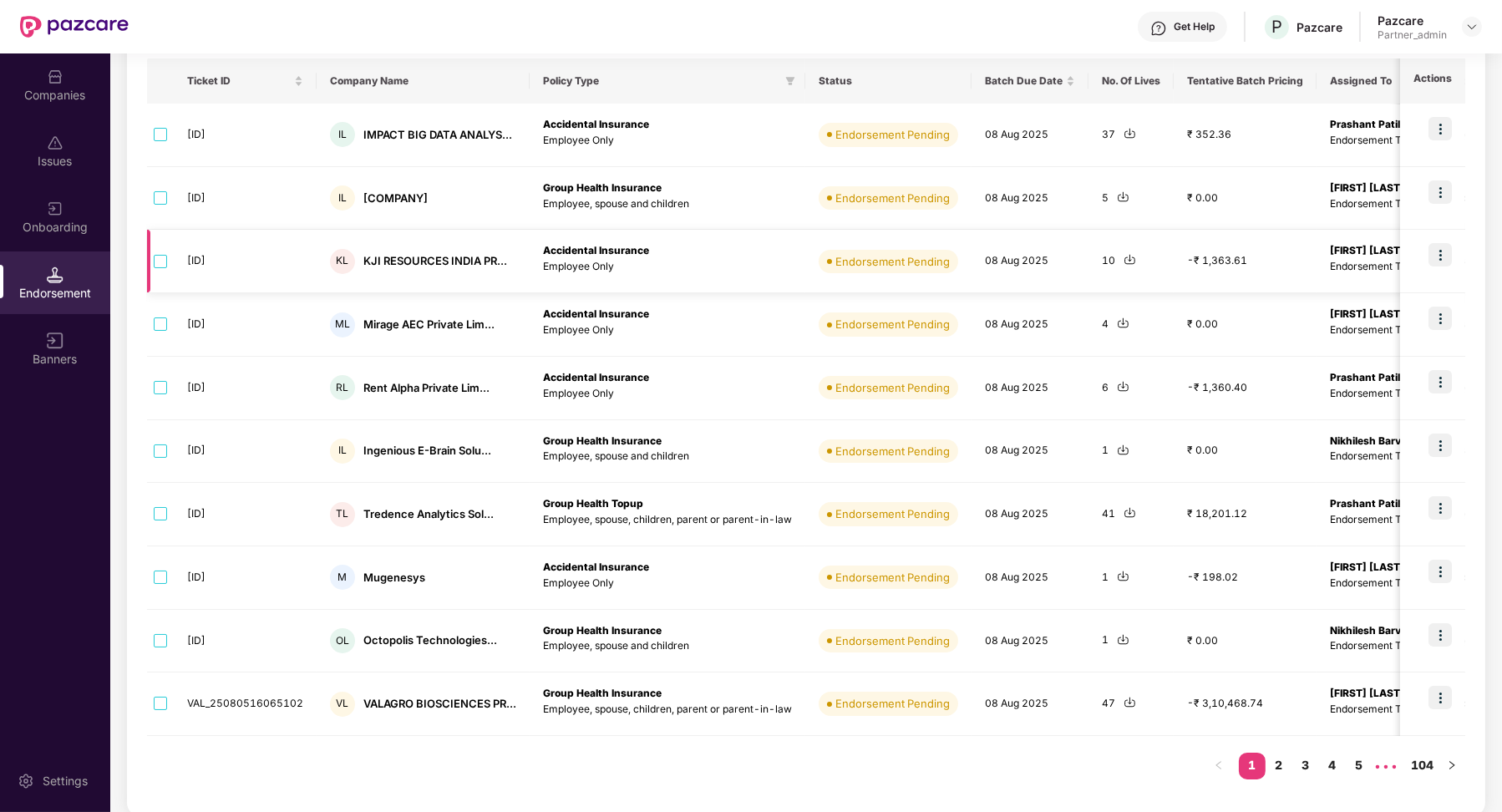 scroll, scrollTop: 0, scrollLeft: 0, axis: both 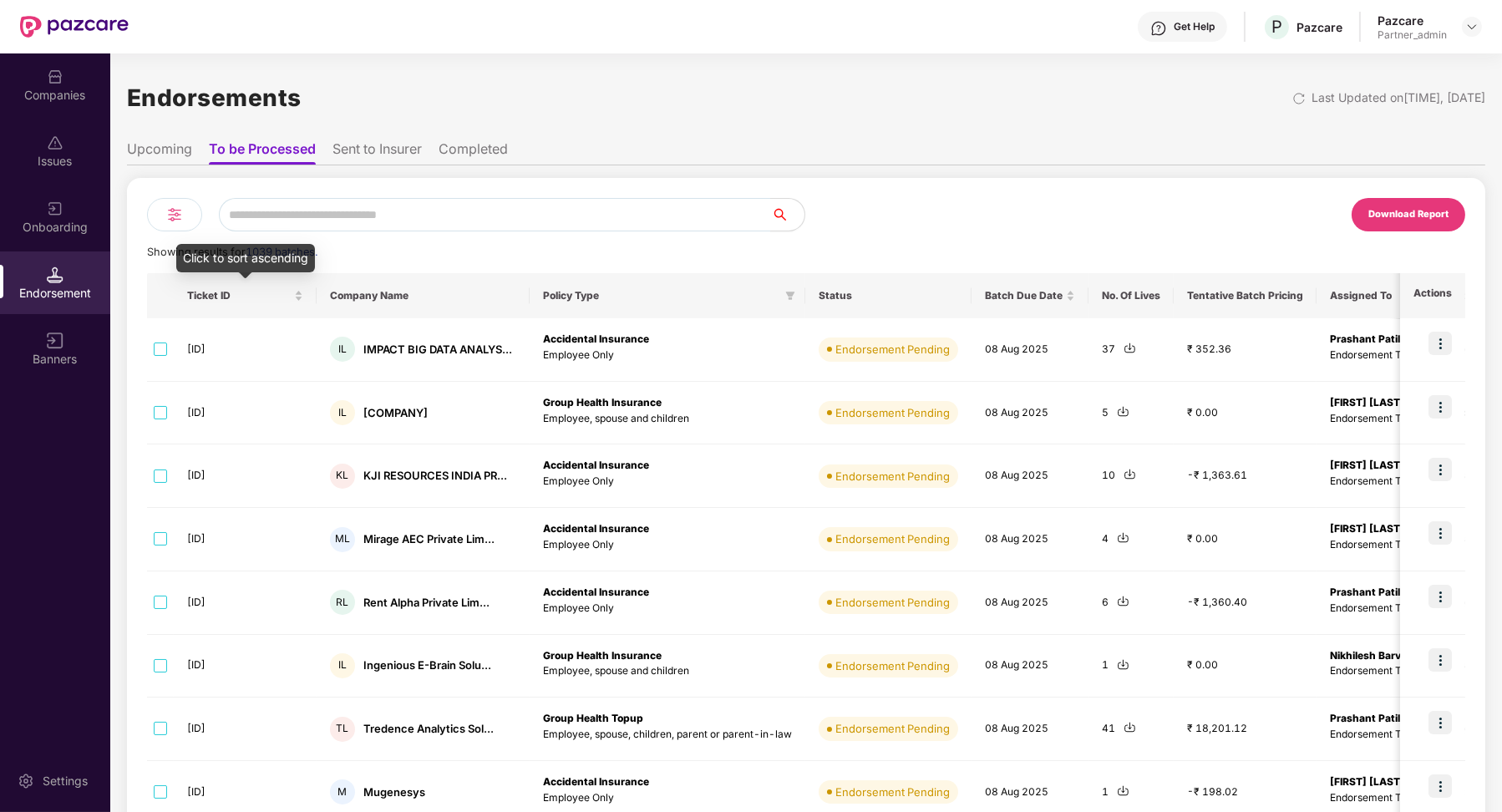 click at bounding box center [175, 215] 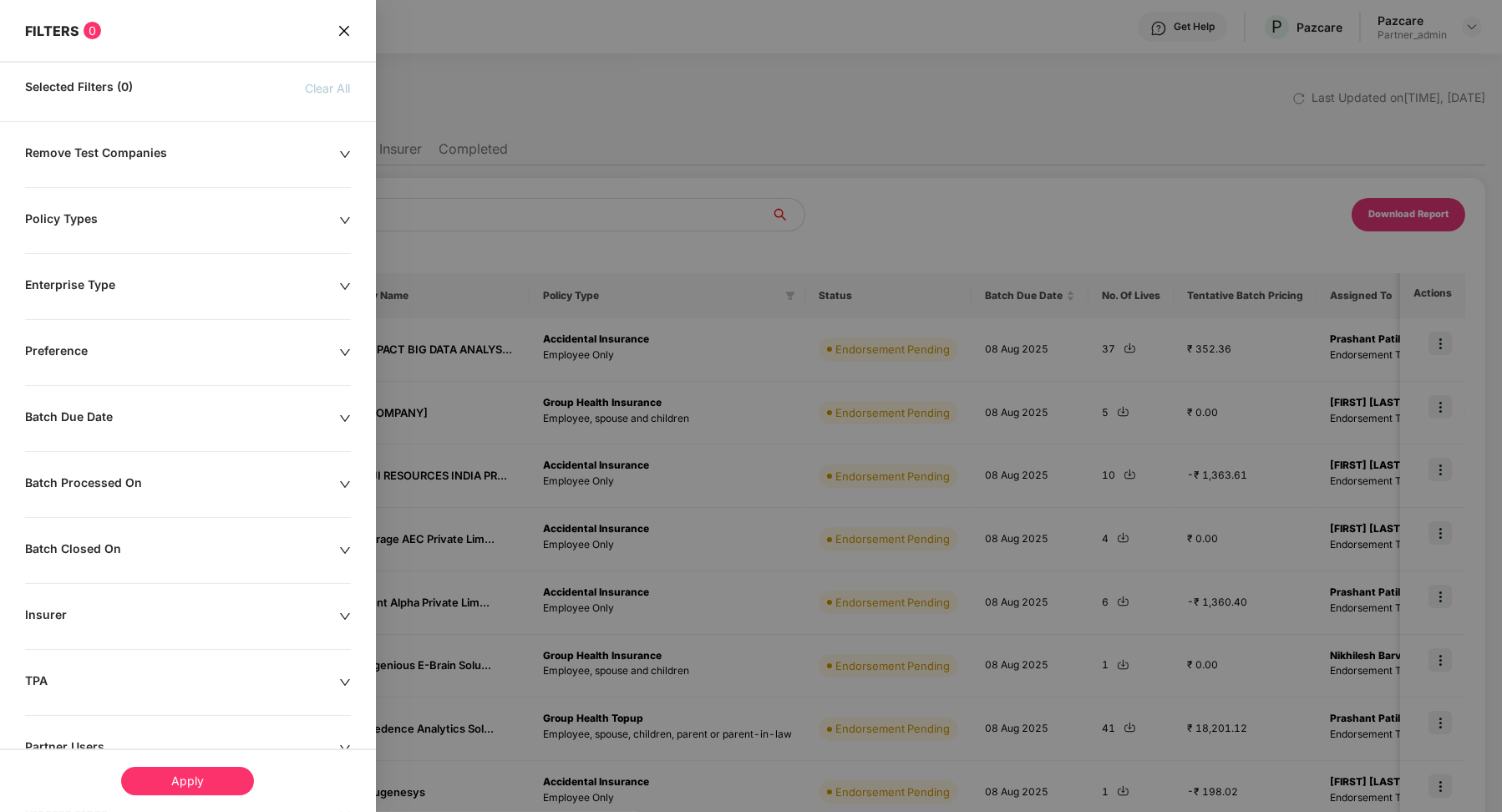 scroll, scrollTop: 121, scrollLeft: 0, axis: vertical 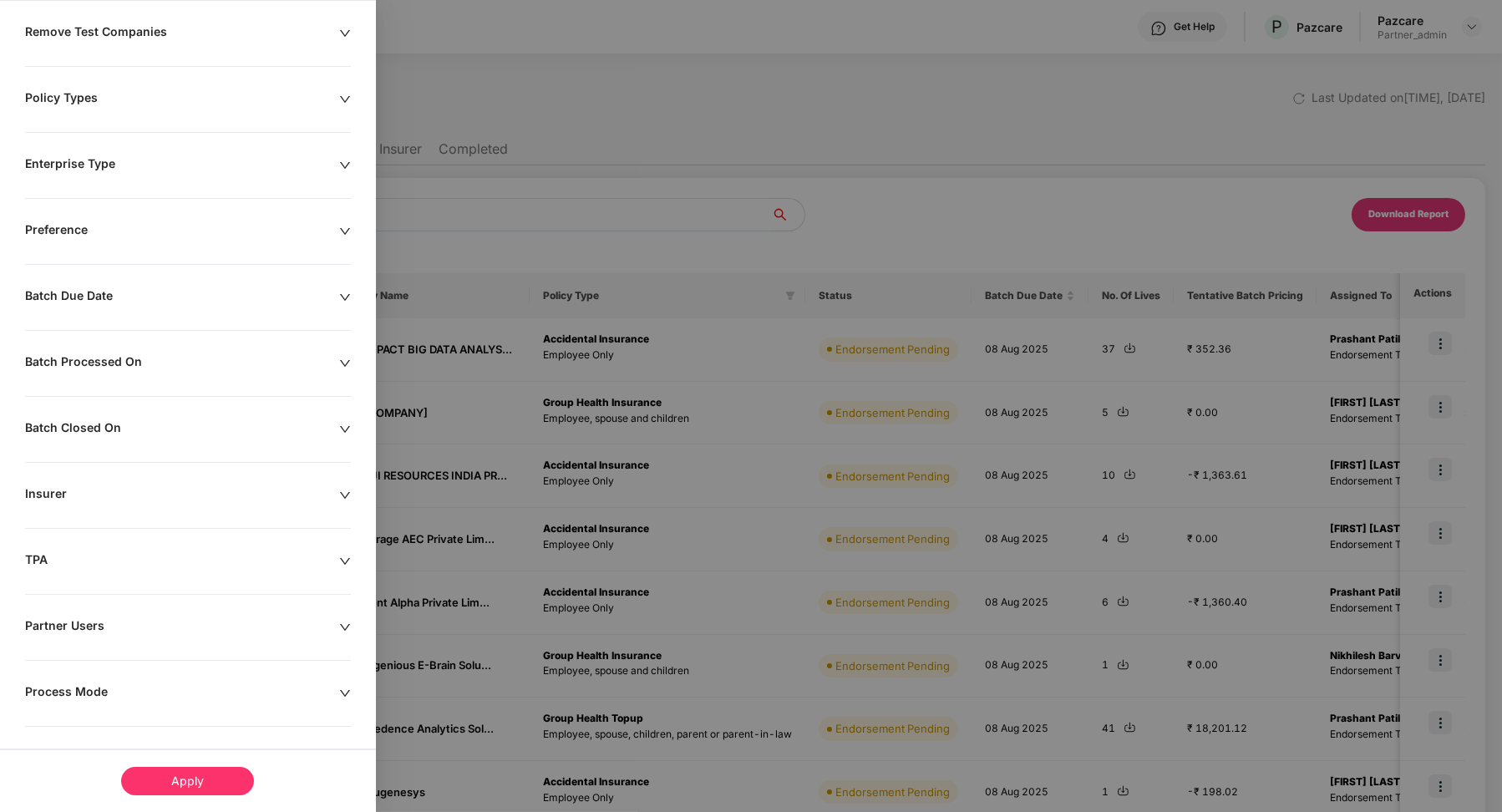 click on "Remove Test Companies Policy Types Enterprise Type Preference Batch Due Date Batch Processed On Batch Closed On Insurer TPA Partner Users Process Mode" at bounding box center (188, 420) 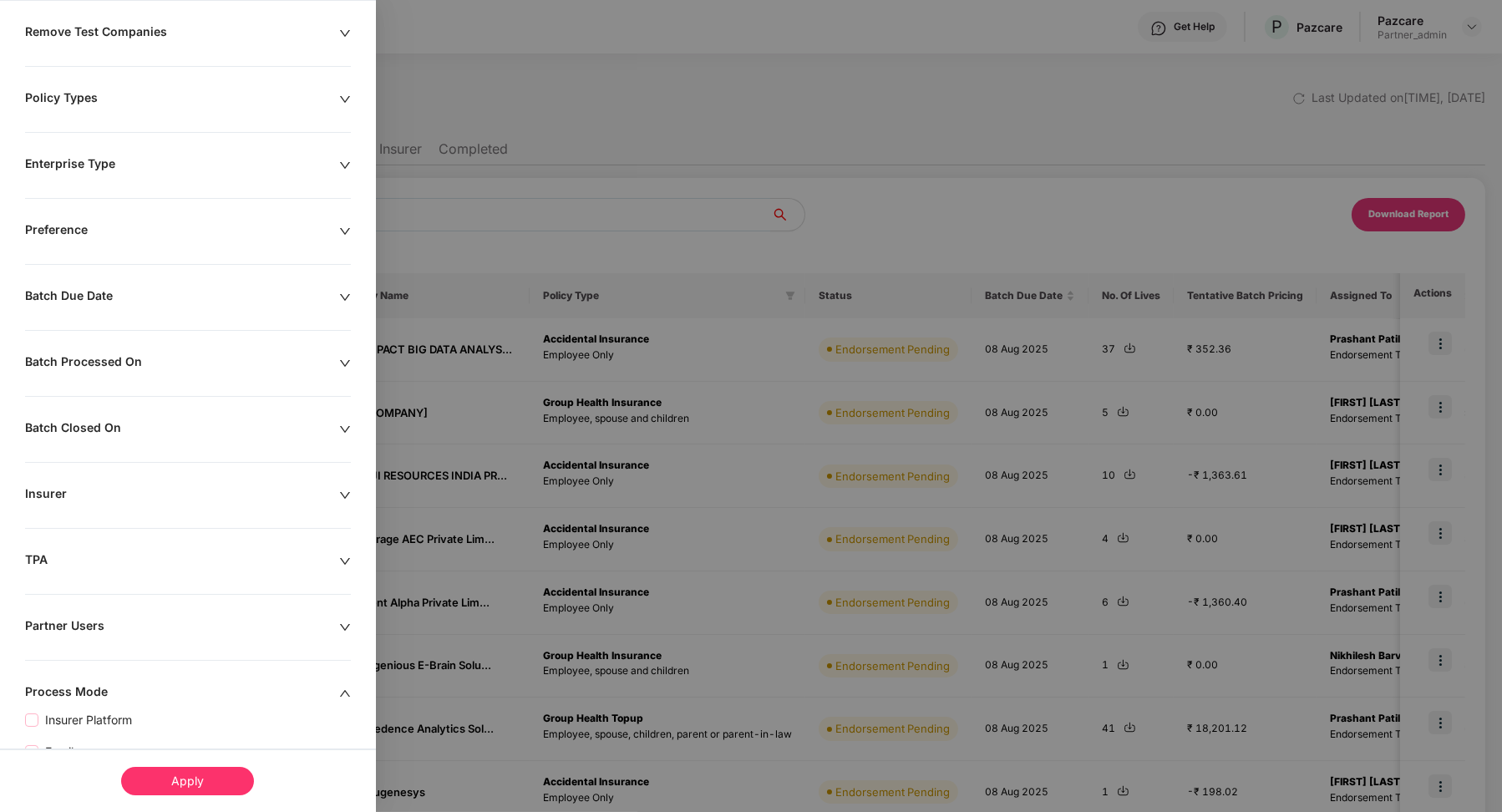 scroll, scrollTop: 211, scrollLeft: 0, axis: vertical 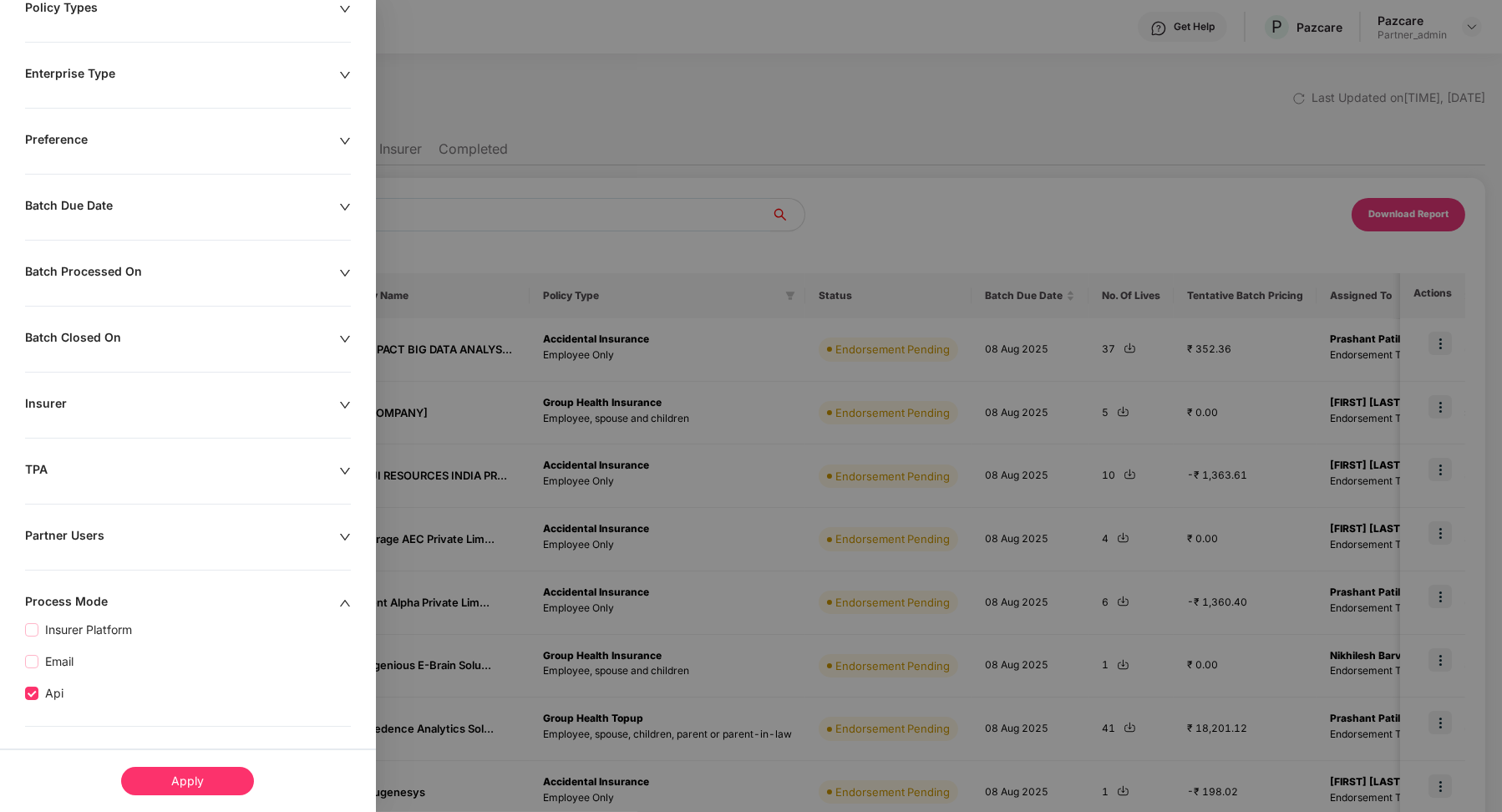click on "Apply" at bounding box center (187, 781) 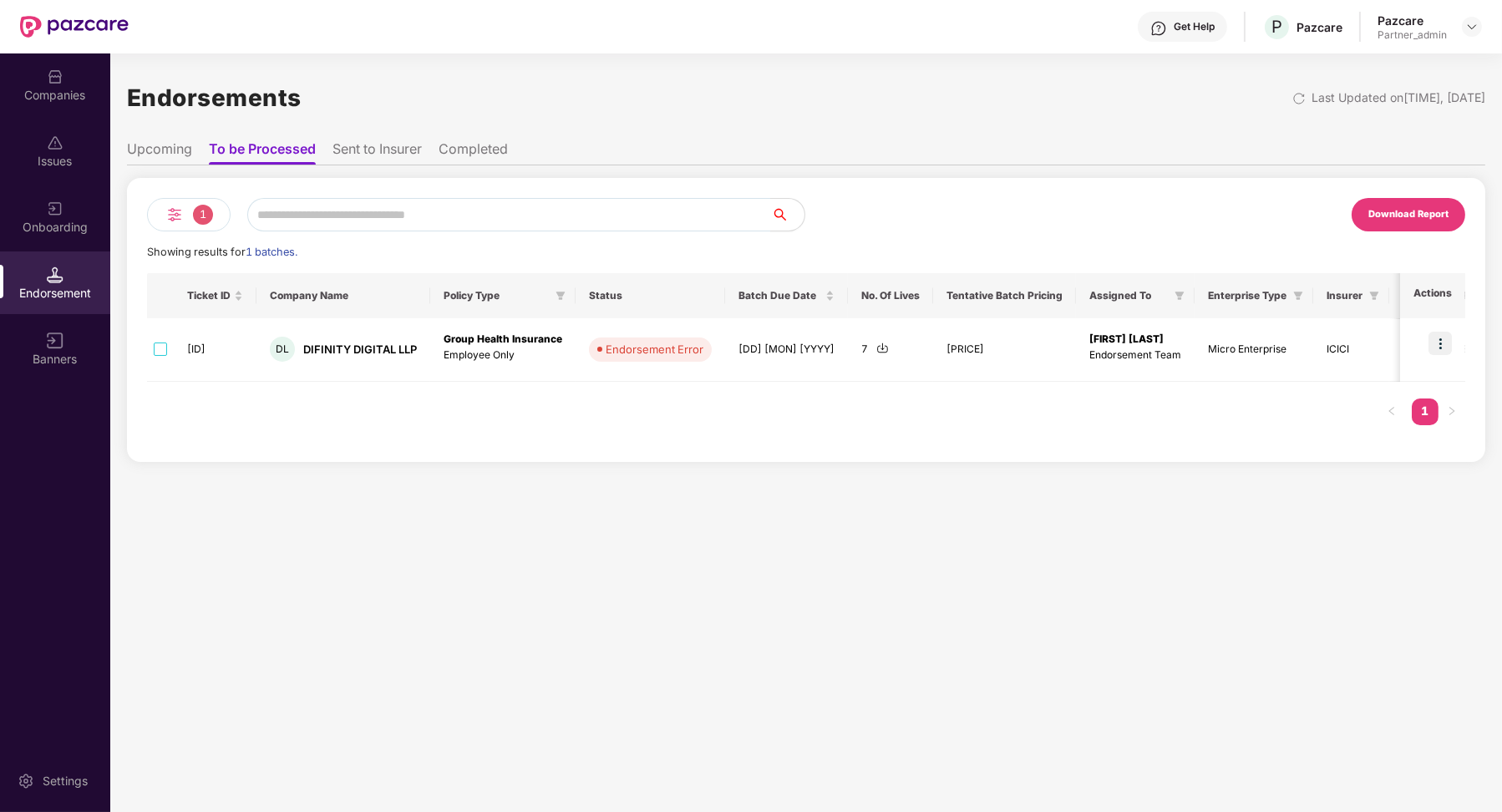 click on "Sent to Insurer" at bounding box center (377, 152) 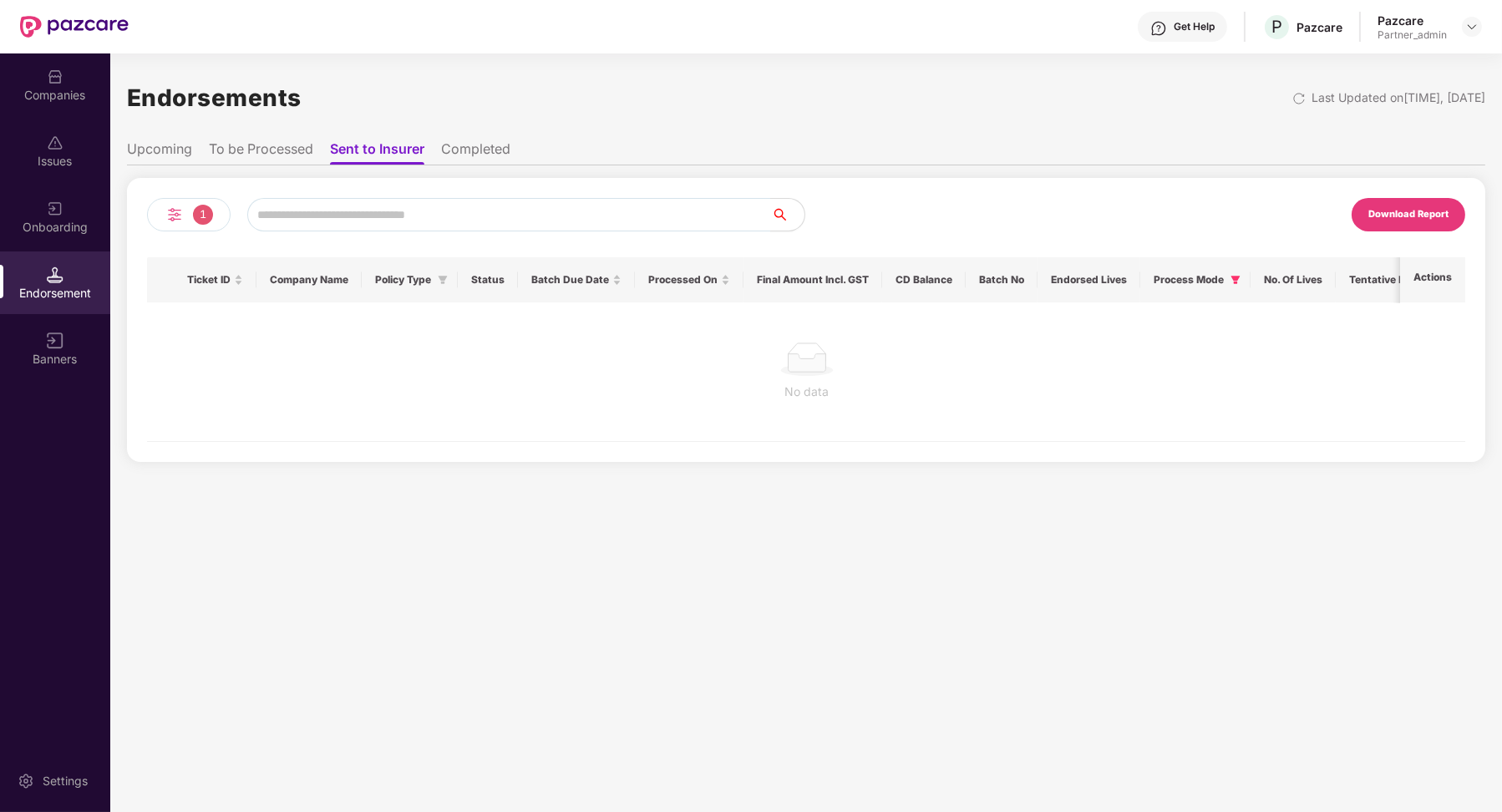 click on "Completed" at bounding box center (475, 152) 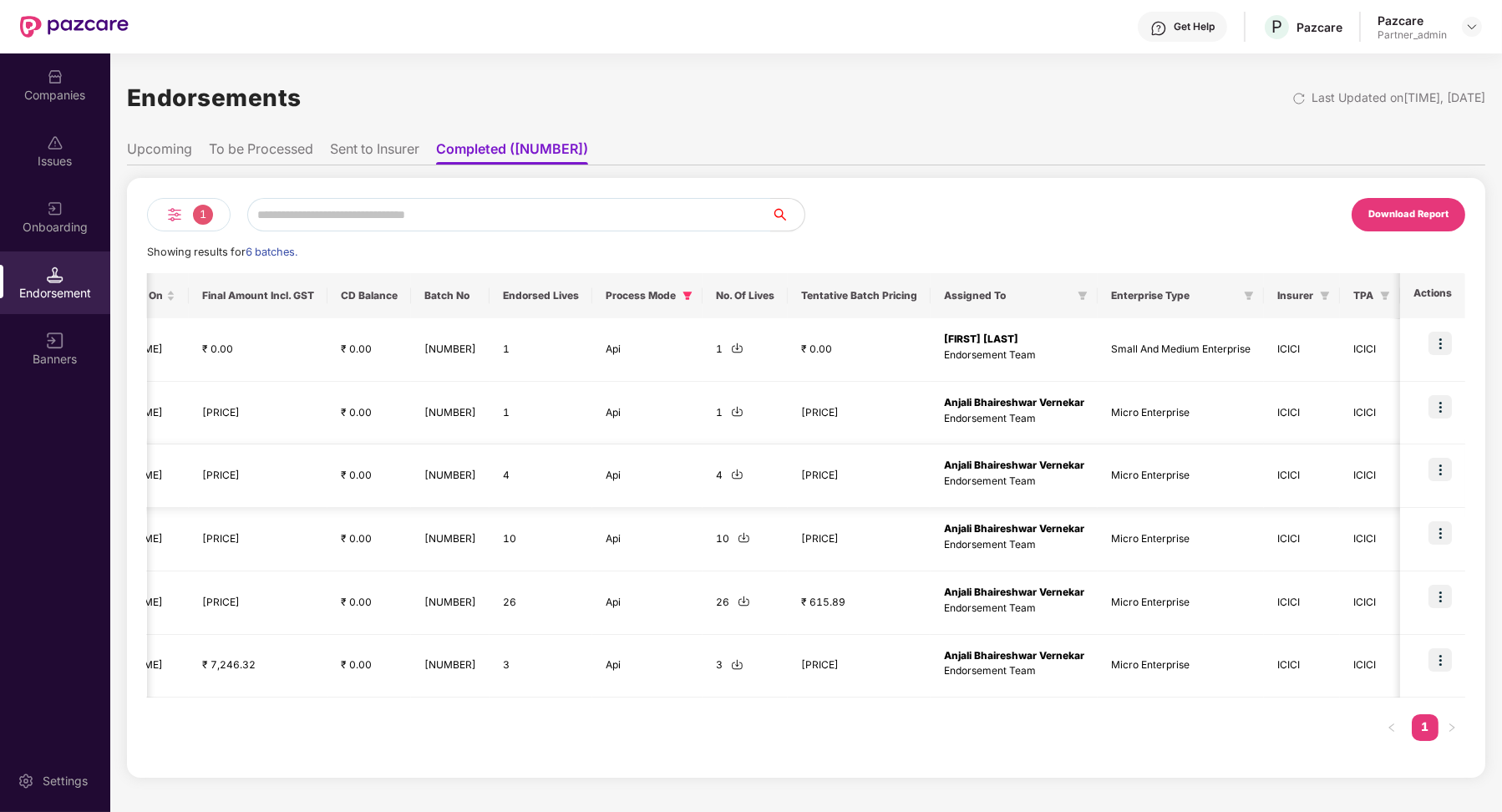 scroll, scrollTop: 0, scrollLeft: 983, axis: horizontal 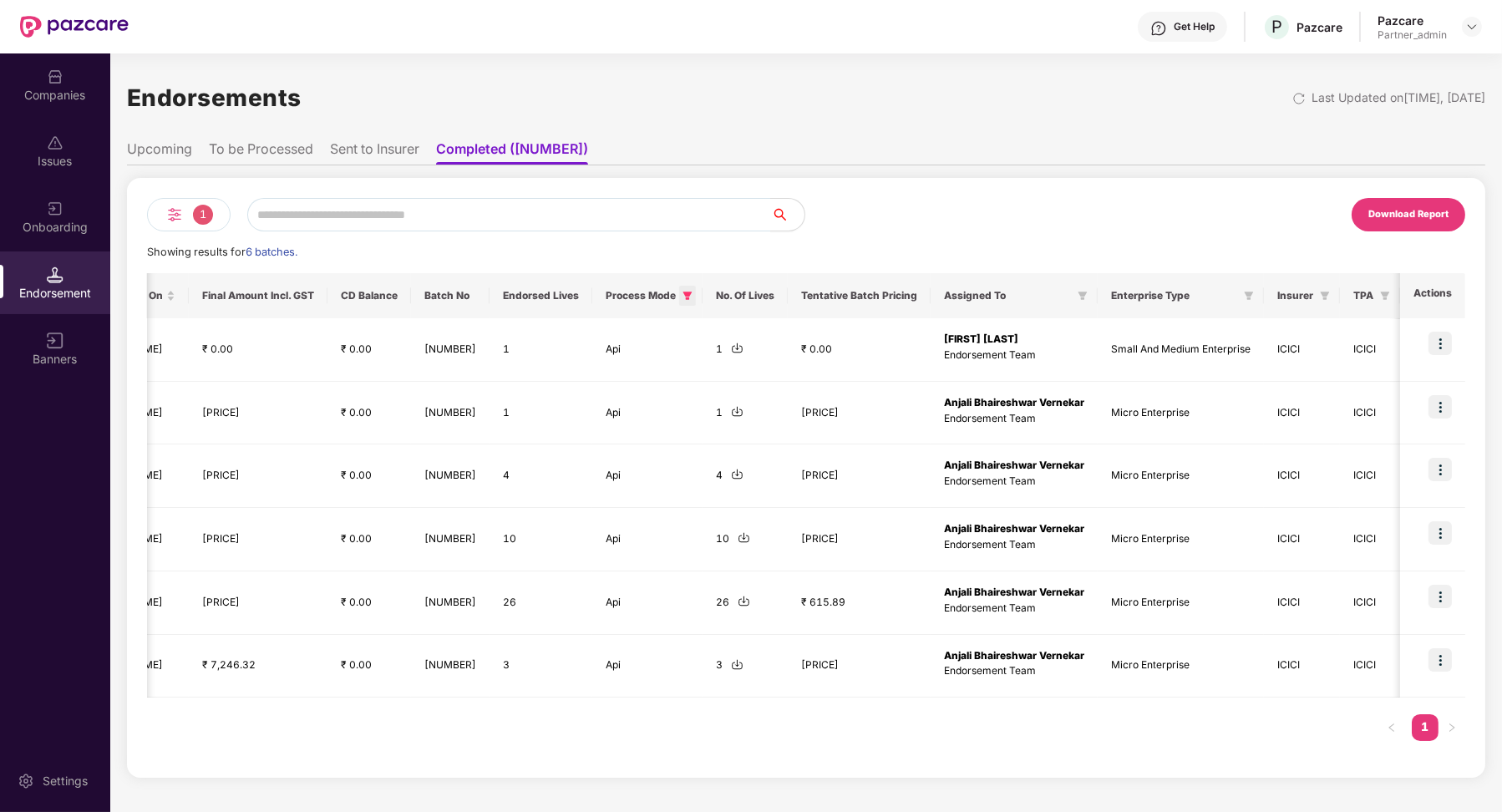 click at bounding box center [688, 296] 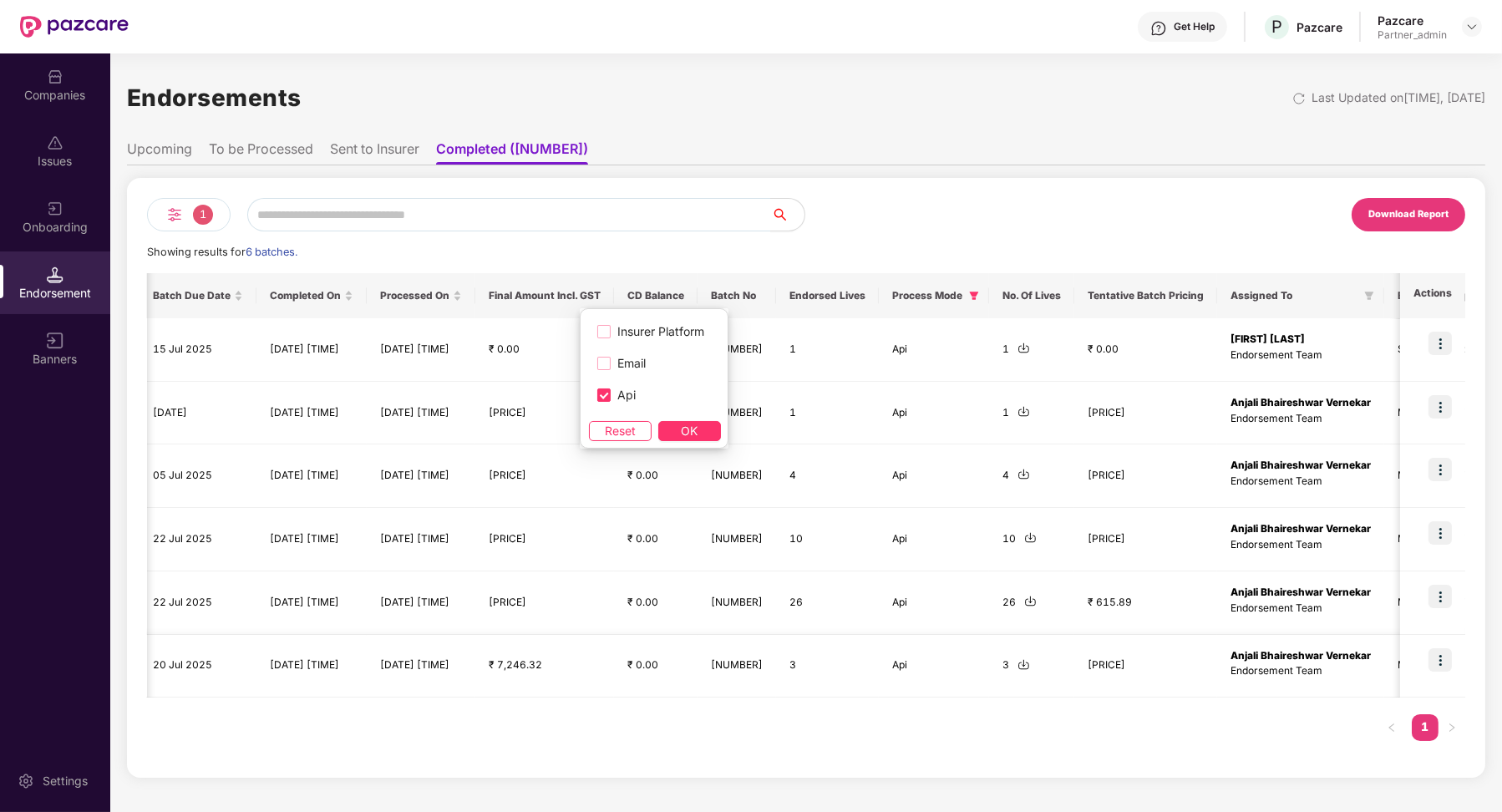 scroll, scrollTop: 0, scrollLeft: 343, axis: horizontal 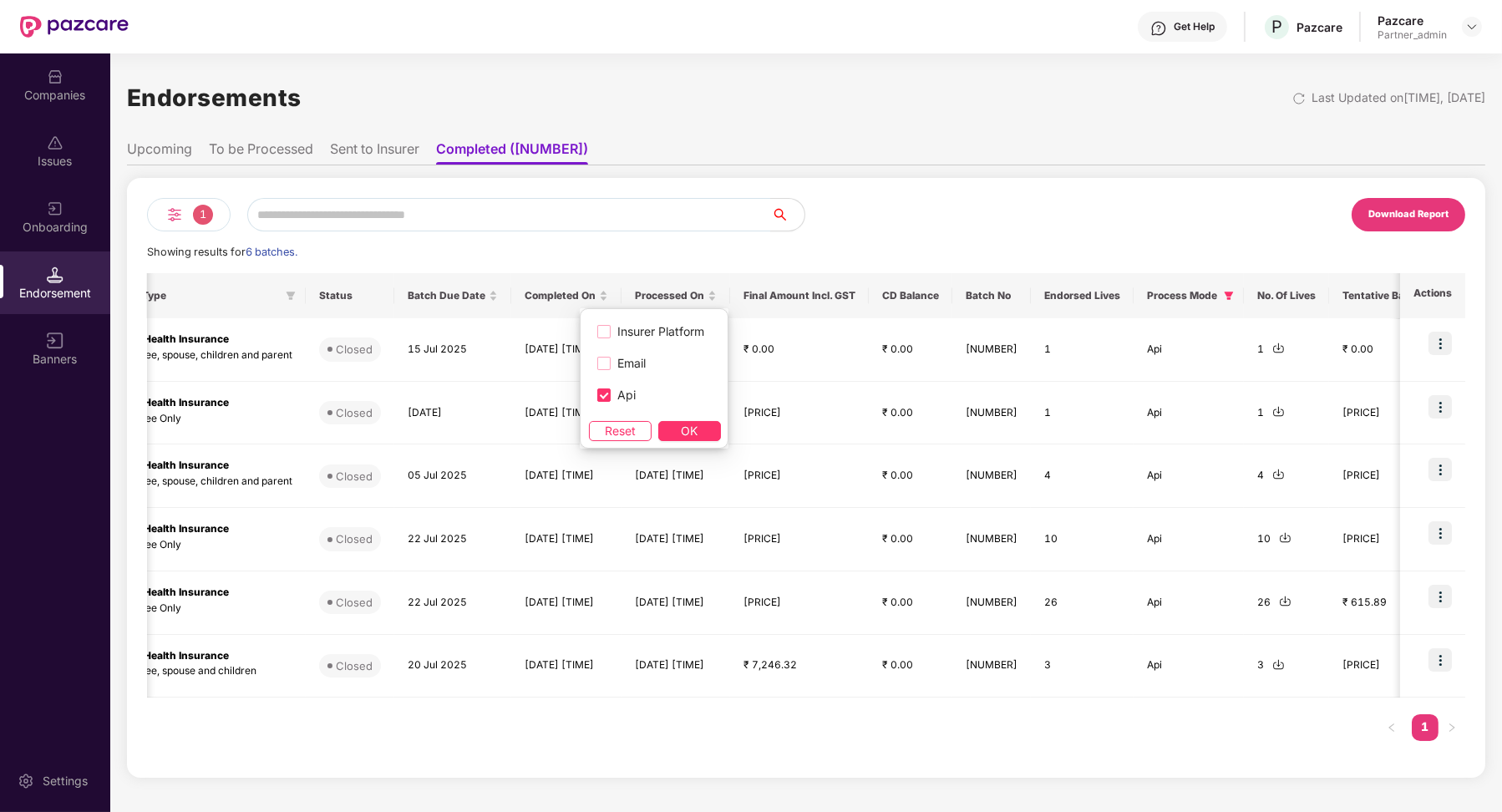 click on "Download Report Showing results for  [NUMBER] batches. Ticket ID Company Name Policy Type Status Batch Due Date Completed On Processed On Final Amount Incl. GST CD Balance Batch No Endorsed Lives Process Mode No. Of Lives Tentative Batch Pricing Assigned To Enterprise Type Insurer TPA Actions                                         [ID] [COMPANY] Group Health Insurance Employee, spouse, children and parent Closed 15 [MON] [YYYY] [DATE] [TIME] [DATE] [TIME] [PRICE] [PRICE] [NUMBER] 1 Api 1 [PRICE] [FIRST] [LAST]   Endorsement Team Small And Medium Enterprise ICICI ICICI [ID] [COMPANY] Group Health Insurance Employee Only Closed 27 [MON] [YYYY] [DATE] [TIME] [DATE] [TIME] [PRICE] [PRICE] [NUMBER] 1 Api 1 [PRICE] [FIRST] [LAST]   Endorsement Team Micro Enterprise ICICI ICICI [ID] [COMPANY] Group Health Insurance Closed 05 [MON] [YYYY] [PRICE] 4" at bounding box center (806, 478) 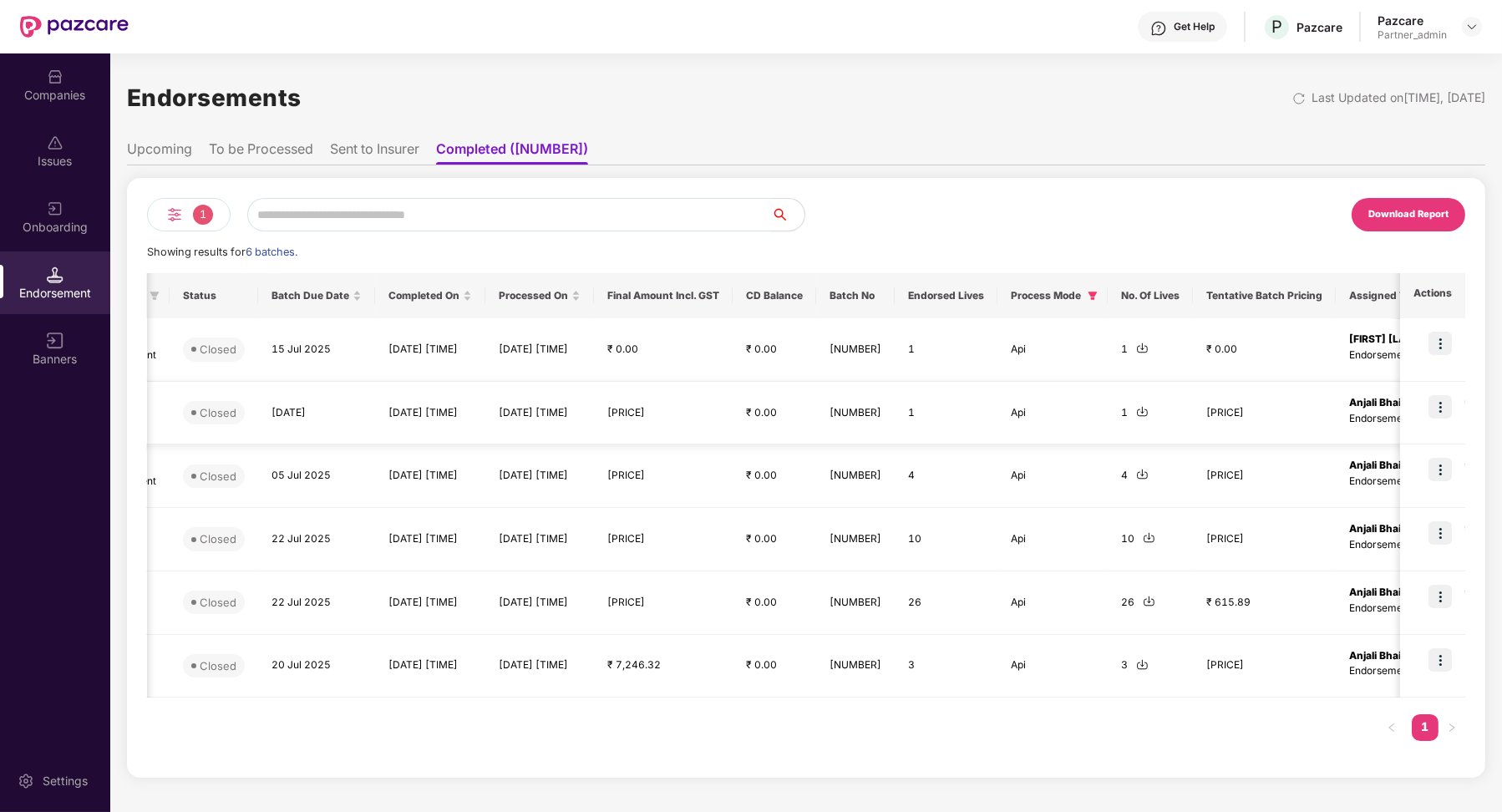 scroll, scrollTop: 0, scrollLeft: 670, axis: horizontal 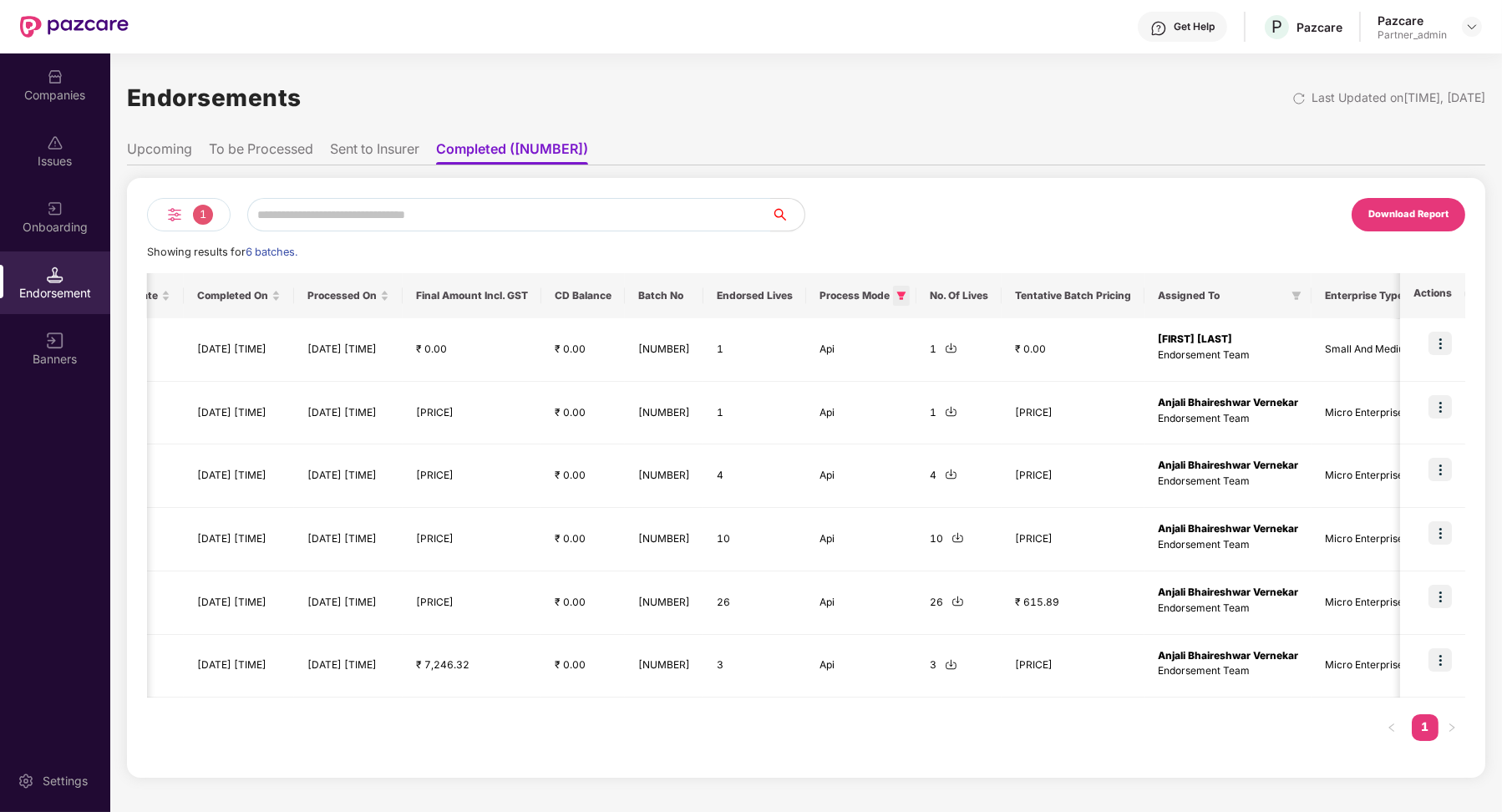 click 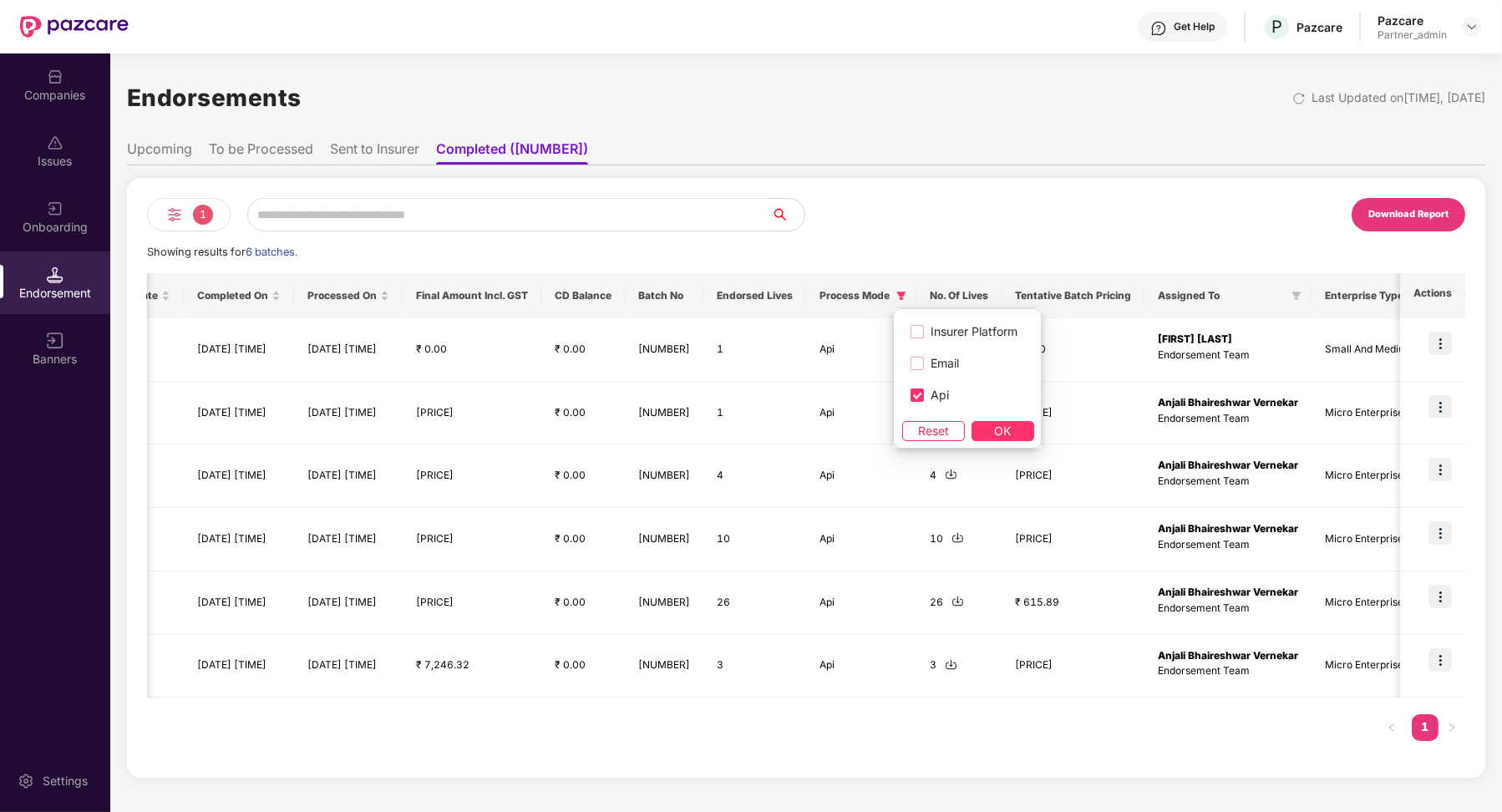 click on "Reset" at bounding box center (933, 431) 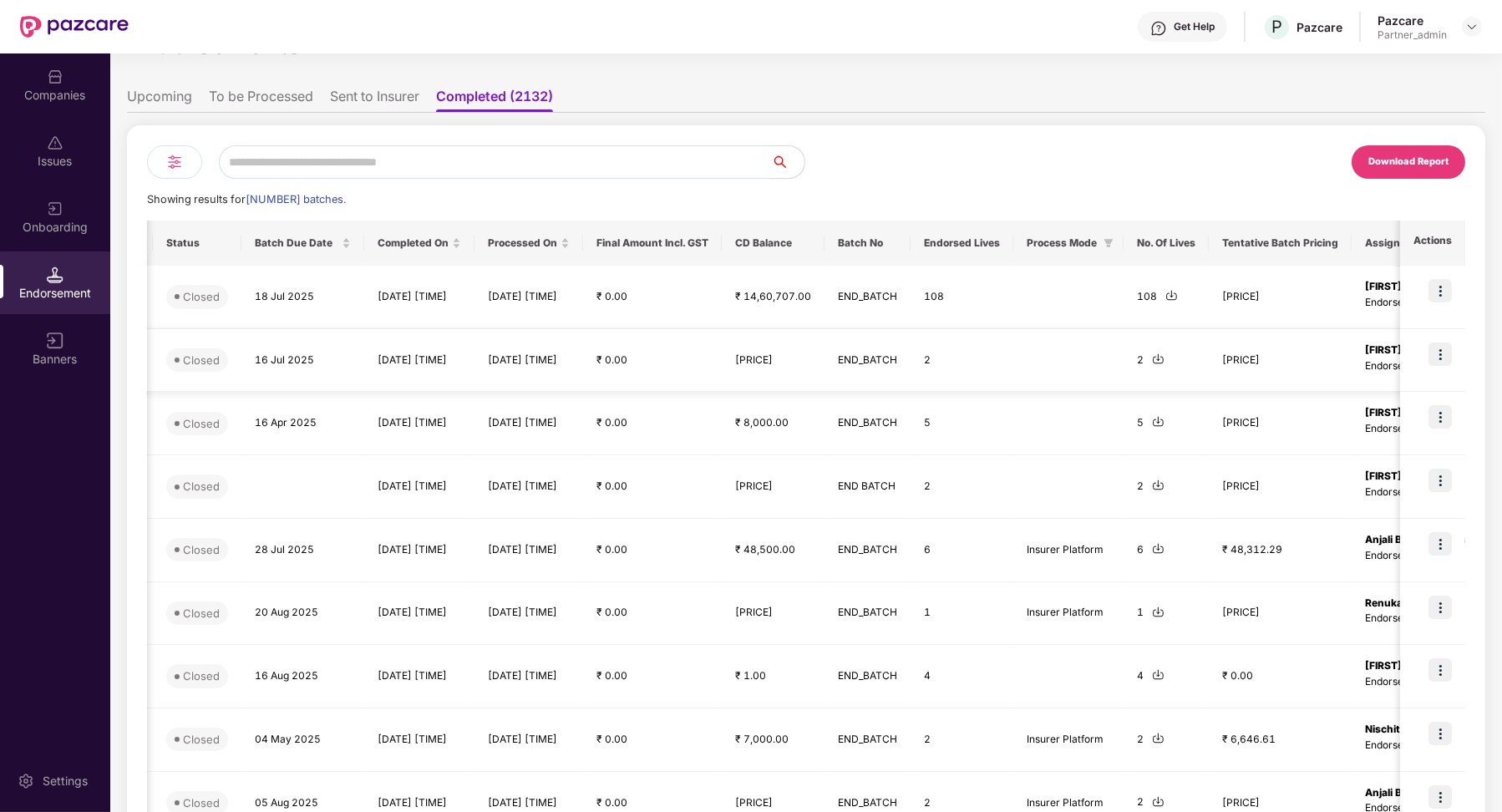 scroll, scrollTop: 55, scrollLeft: 0, axis: vertical 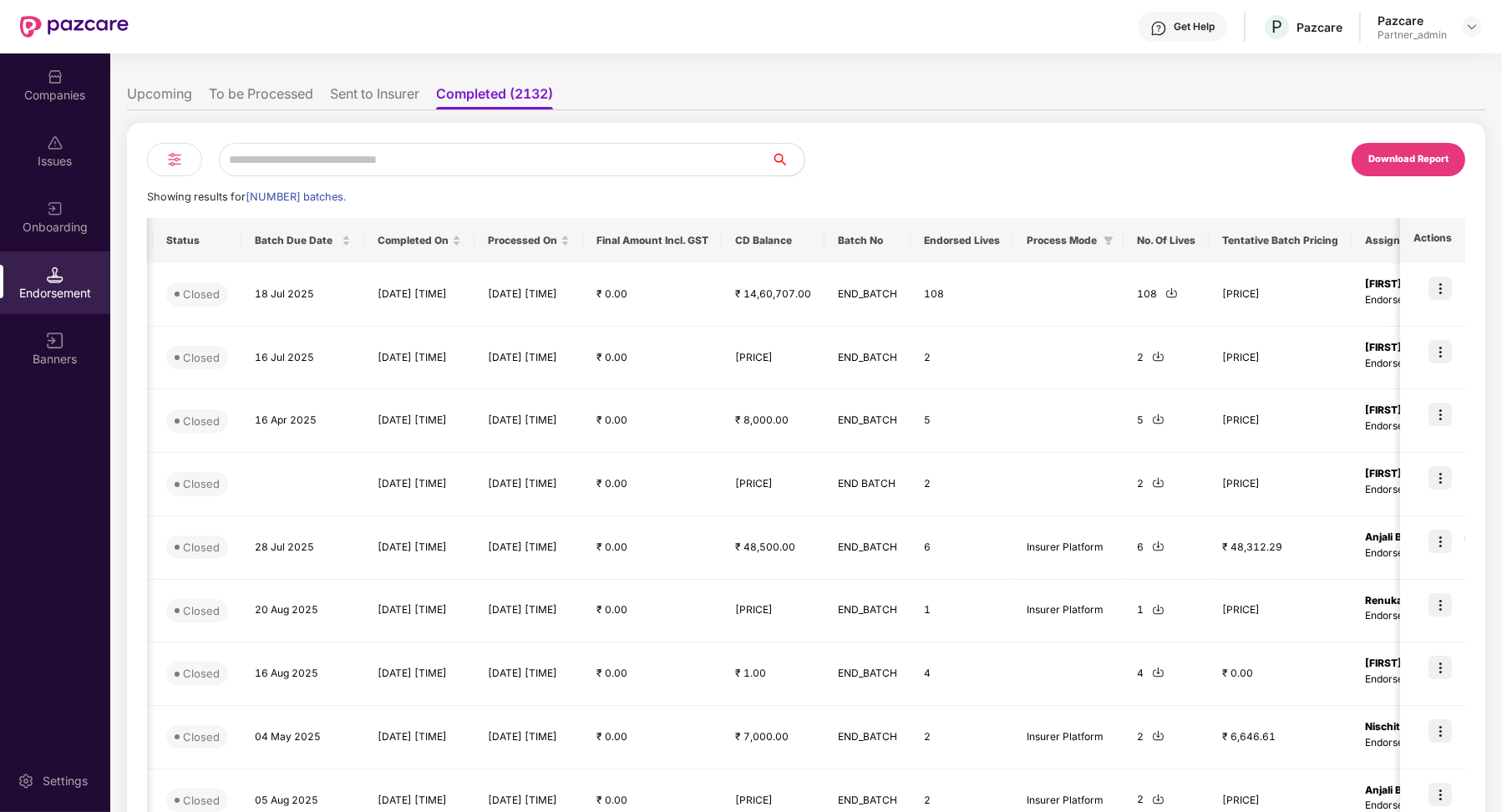 click on "Sent to Insurer" at bounding box center [374, 97] 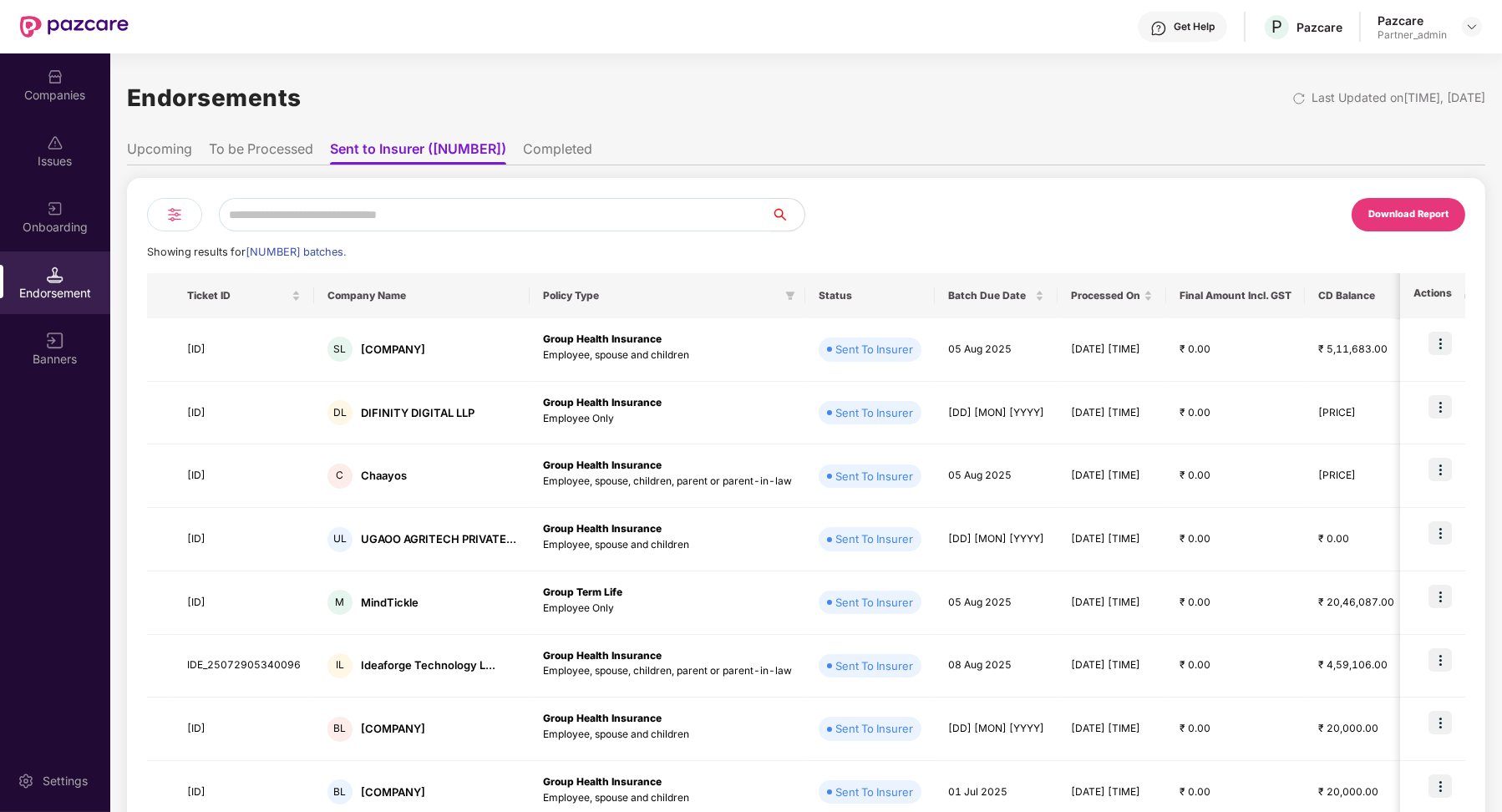 click on "To be Processed" at bounding box center (261, 152) 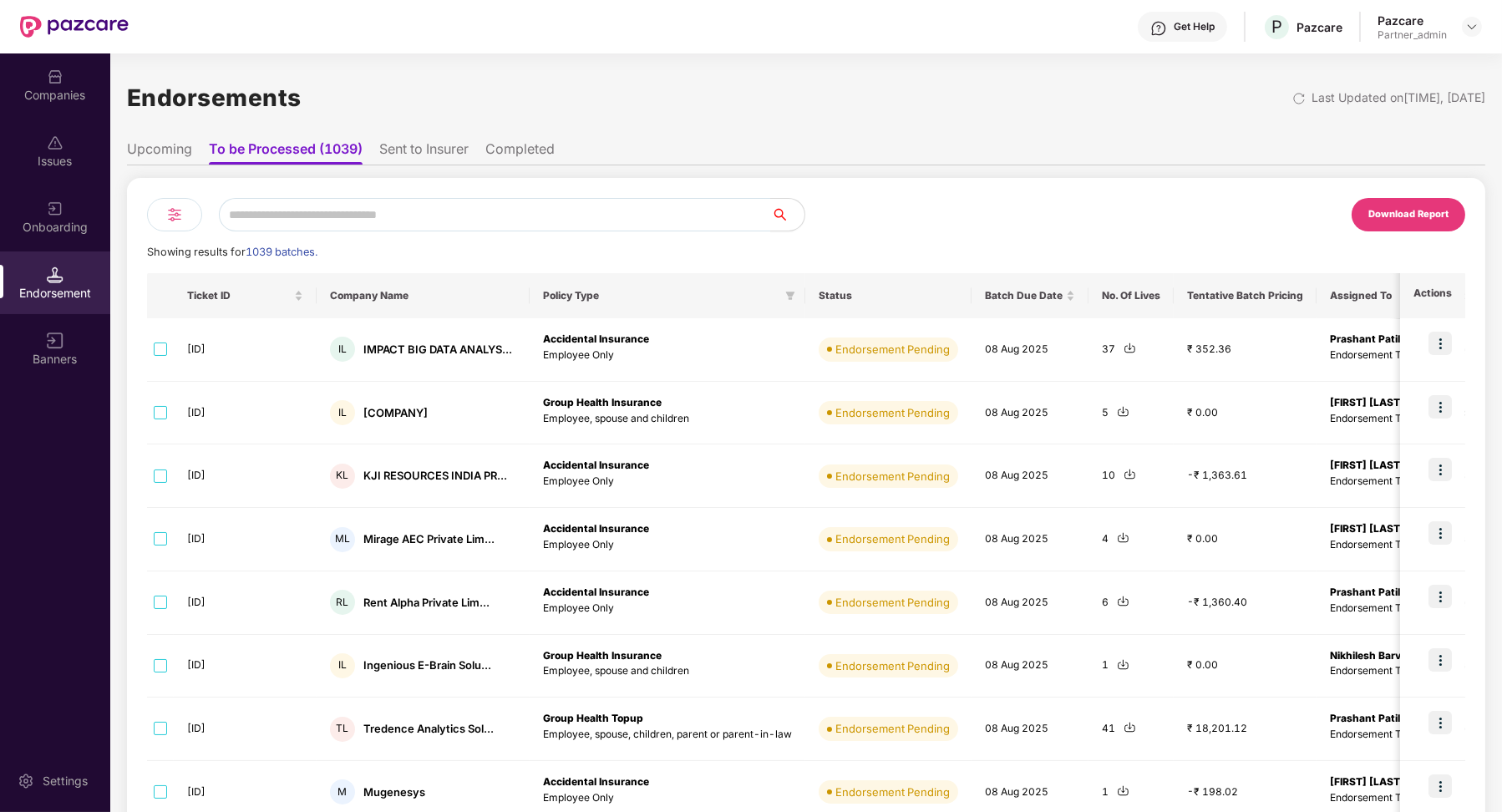 click on "Sent to Insurer" at bounding box center (424, 152) 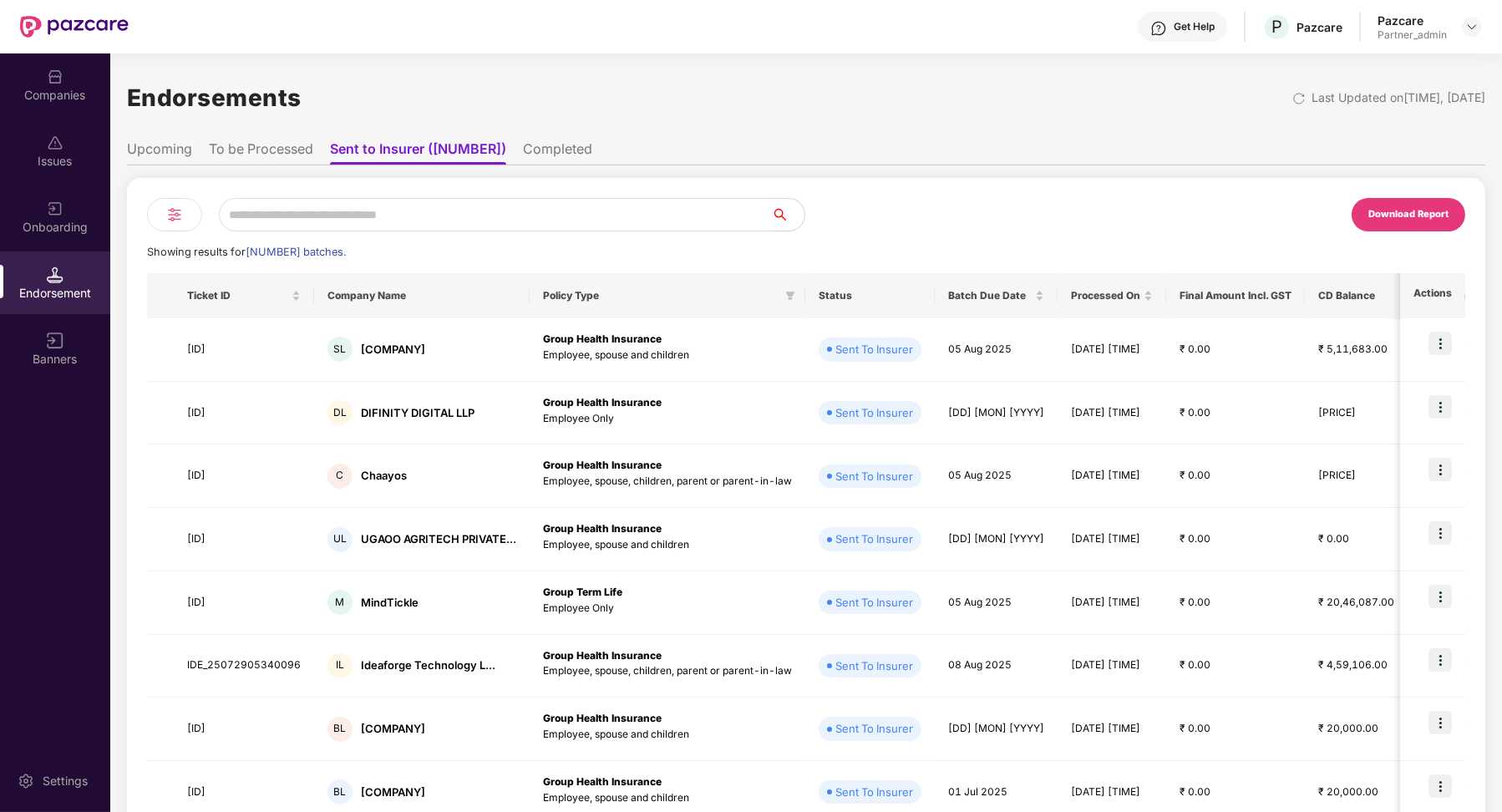 click on "To be Processed" at bounding box center (261, 152) 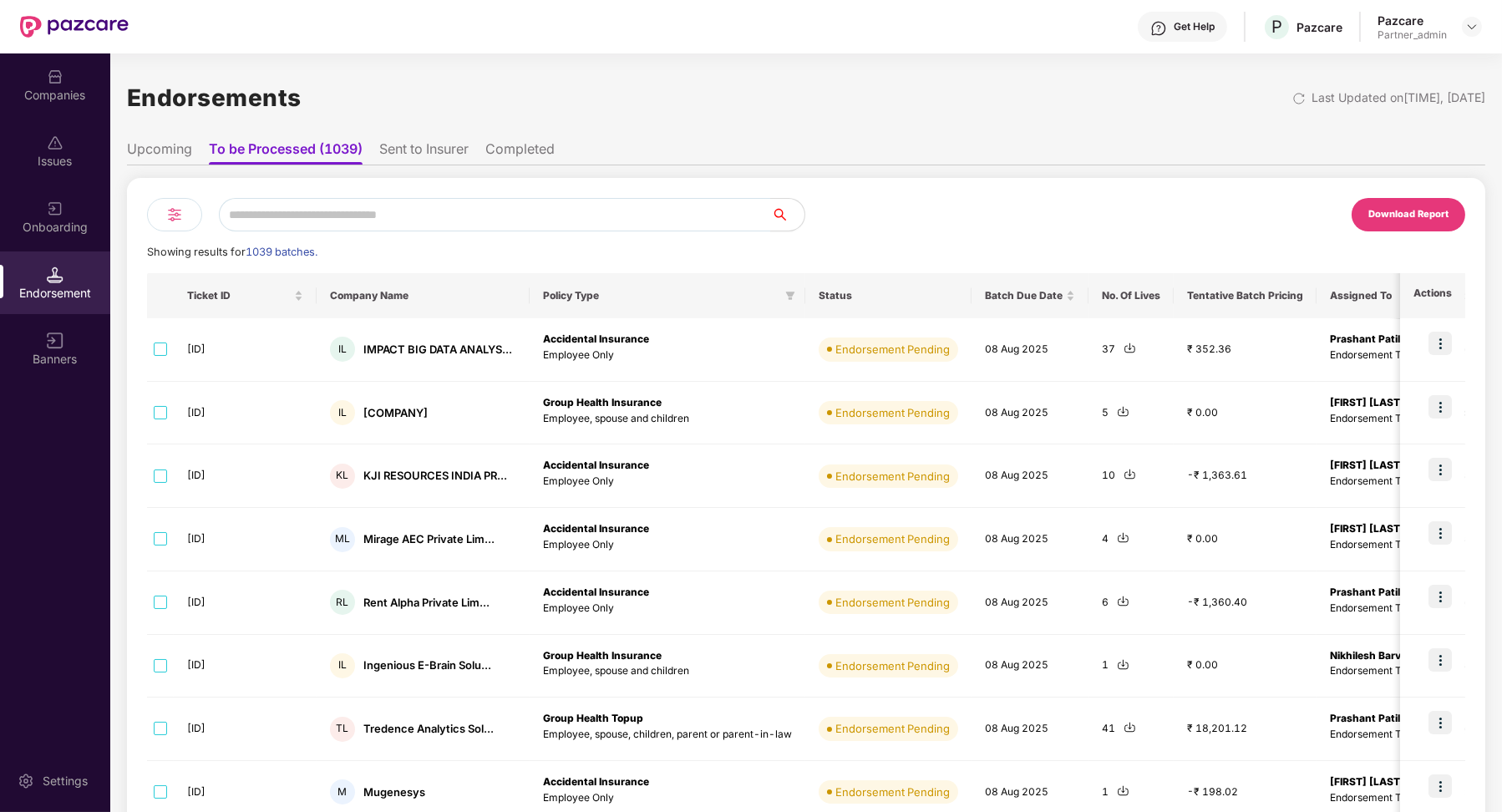 click at bounding box center [175, 215] 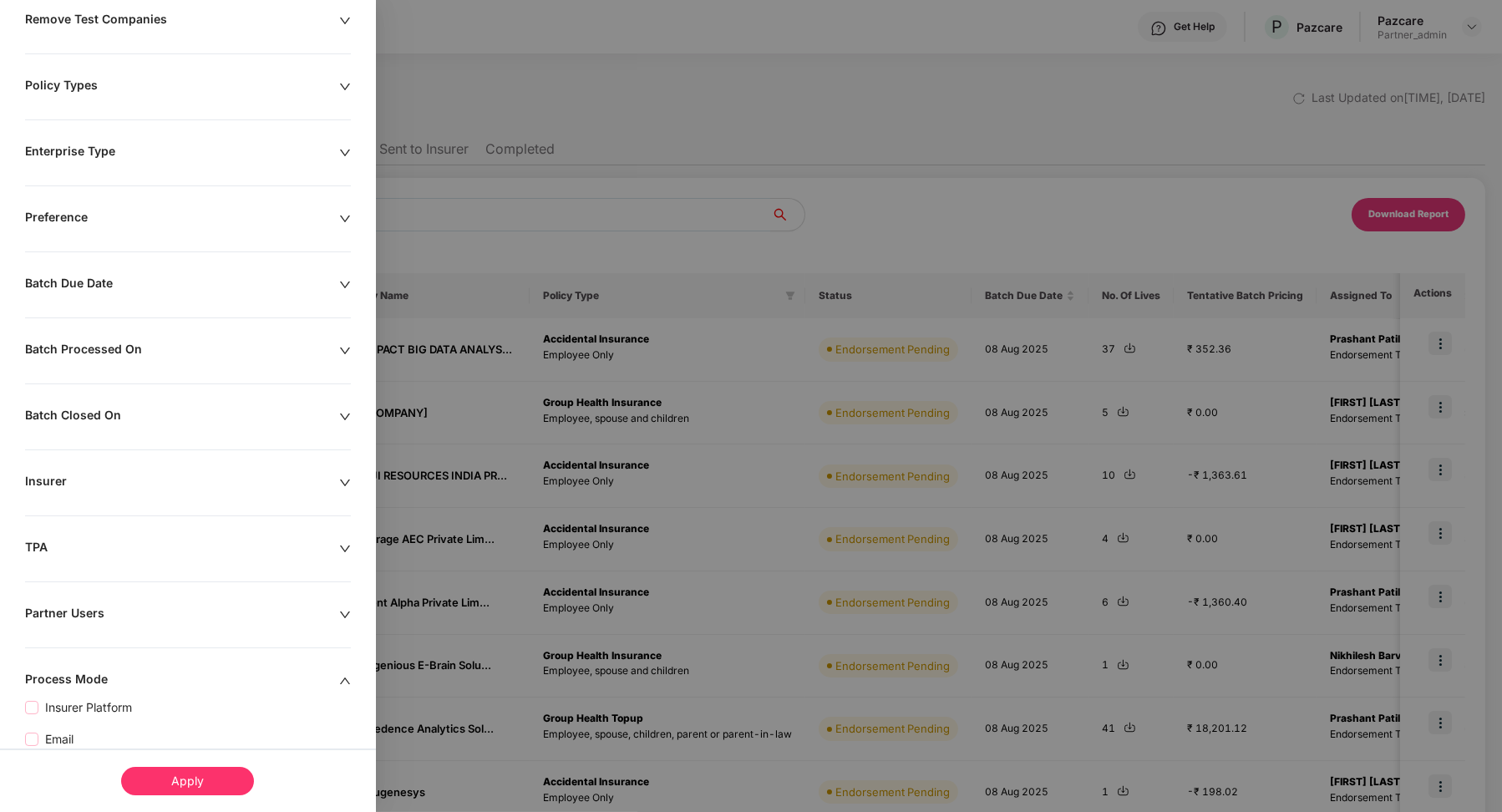 scroll, scrollTop: 211, scrollLeft: 0, axis: vertical 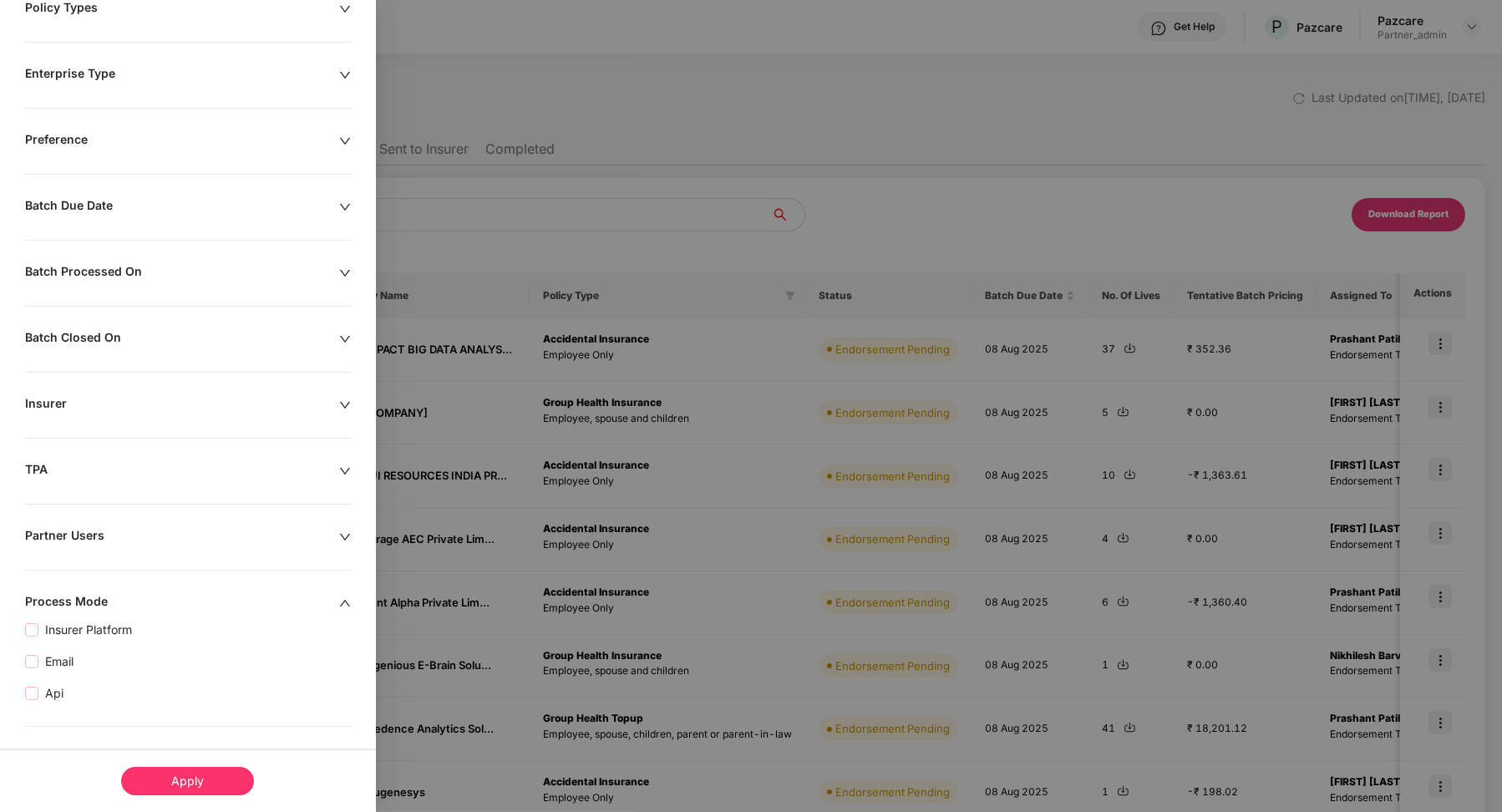 click at bounding box center (751, 406) 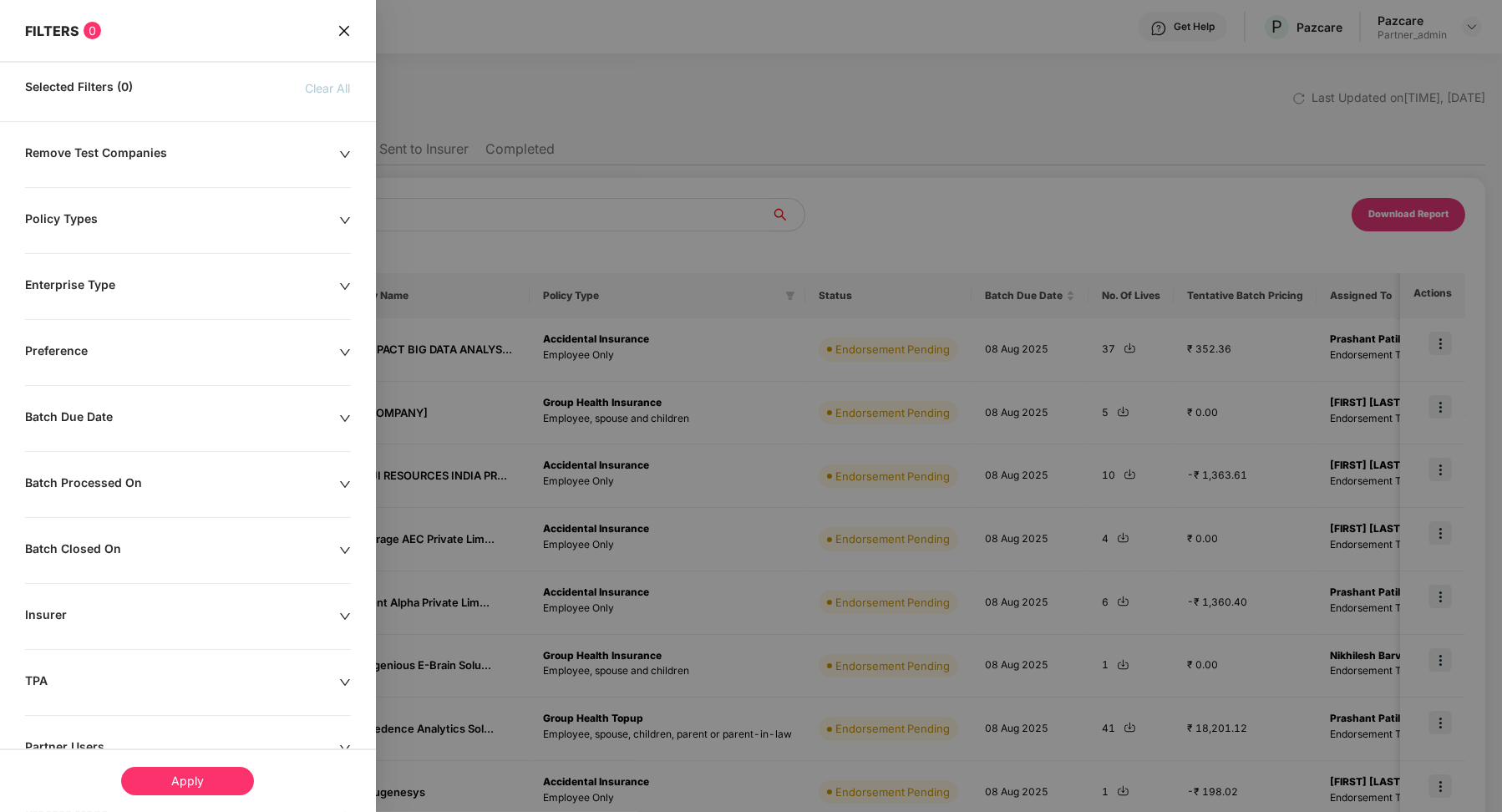 click on "Insurer" at bounding box center (182, 617) 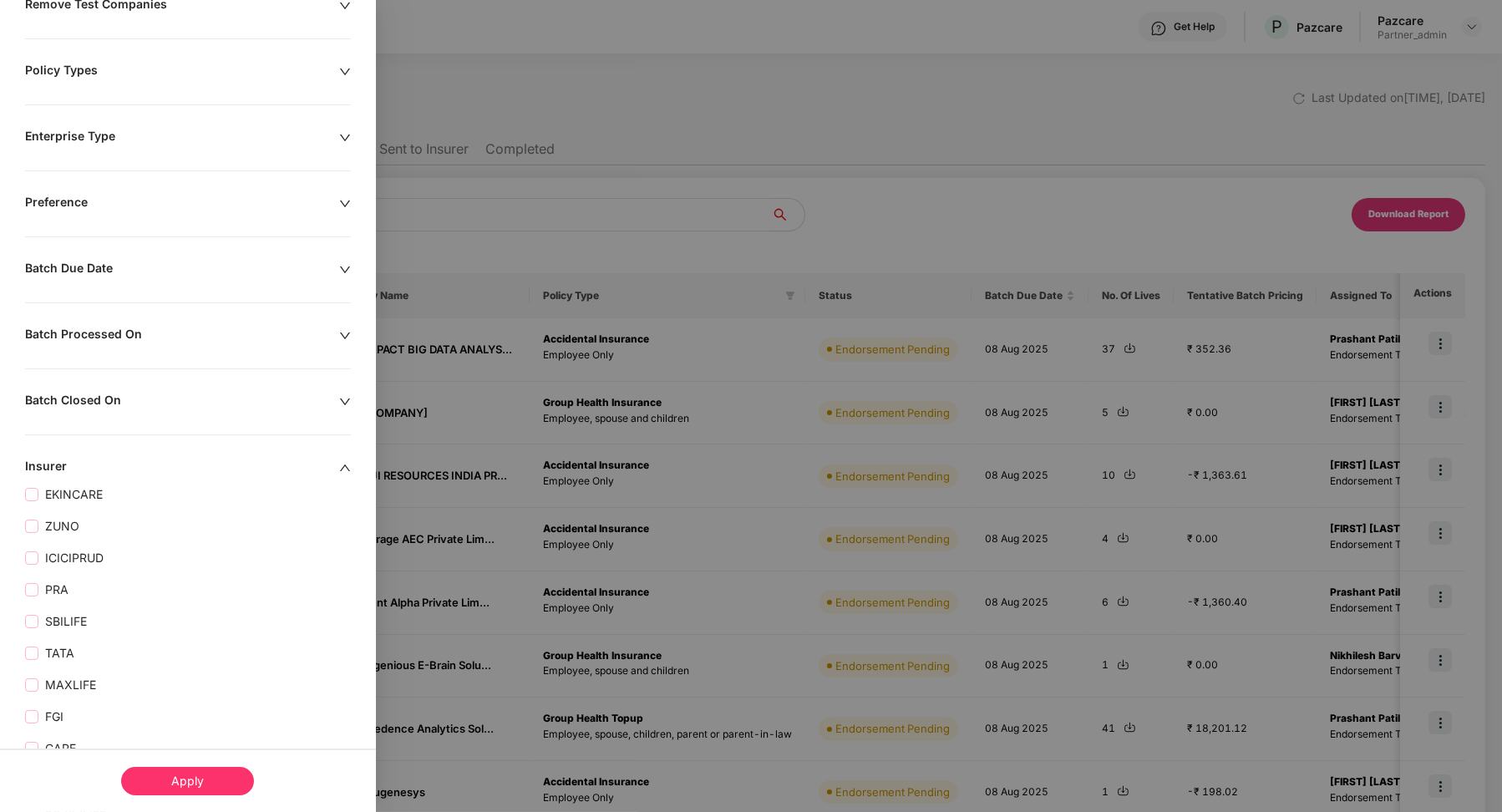 scroll, scrollTop: 546, scrollLeft: 0, axis: vertical 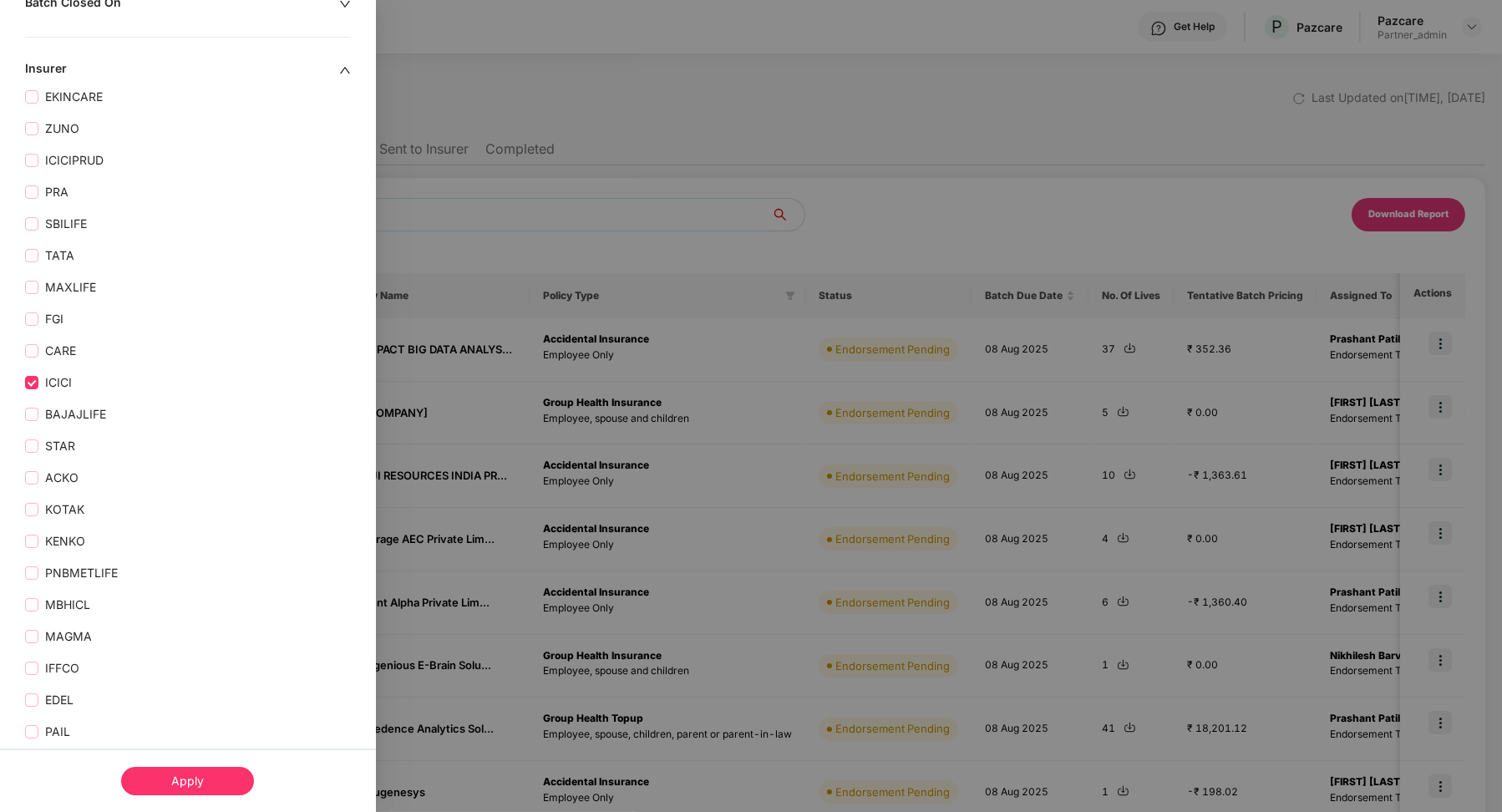 click on "Apply" at bounding box center [187, 781] 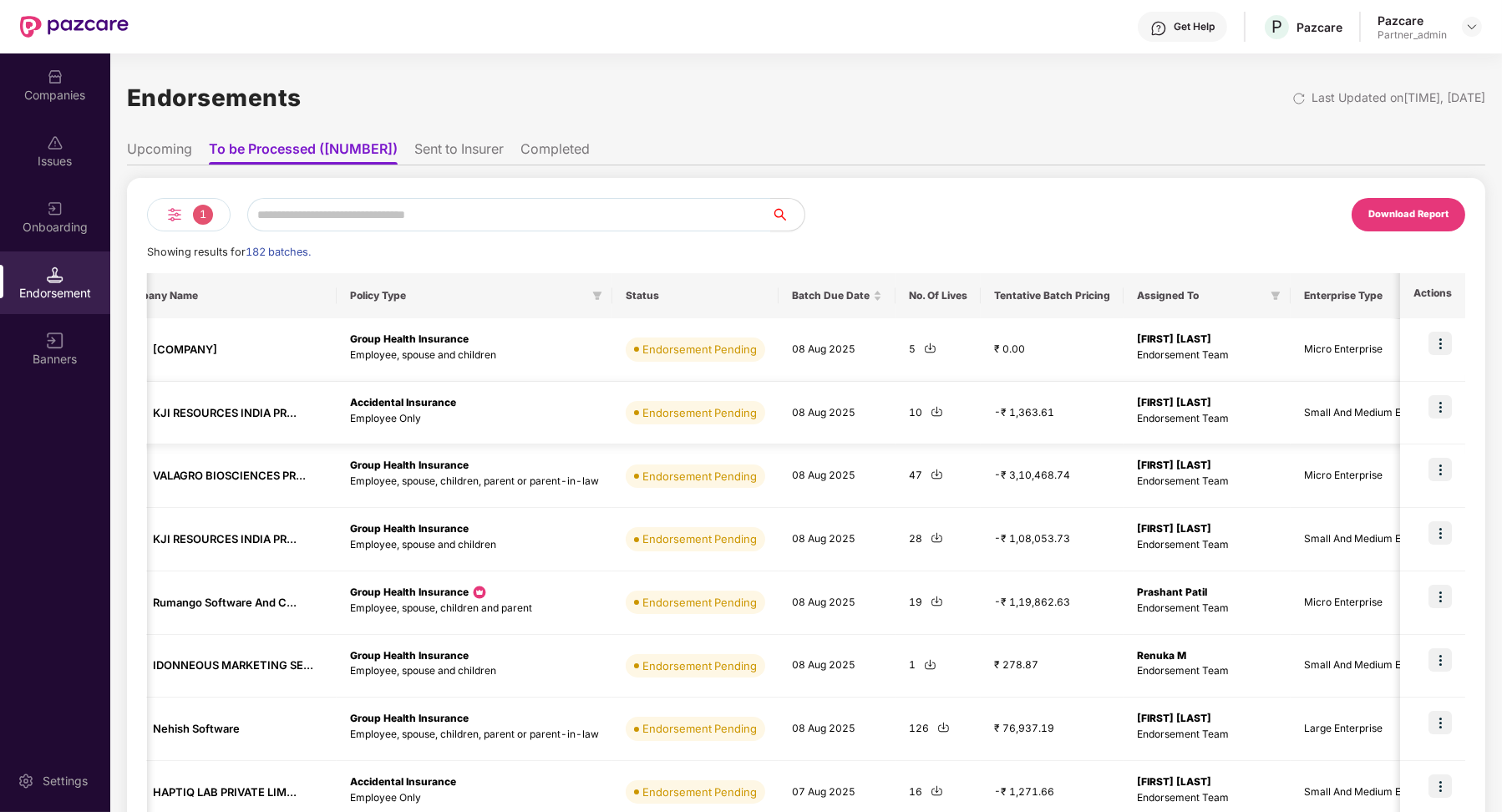scroll, scrollTop: 0, scrollLeft: 226, axis: horizontal 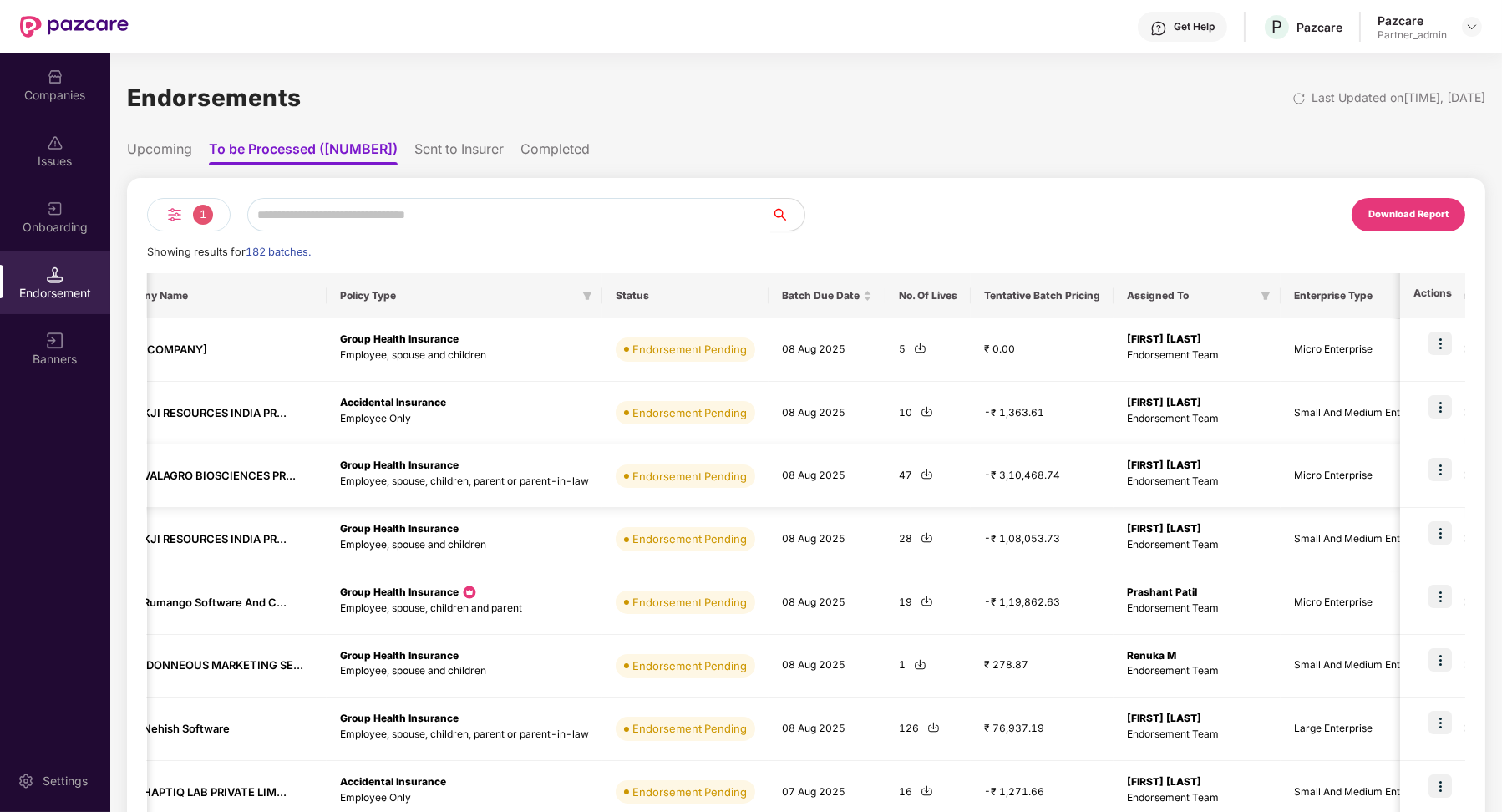 click at bounding box center [1440, 469] 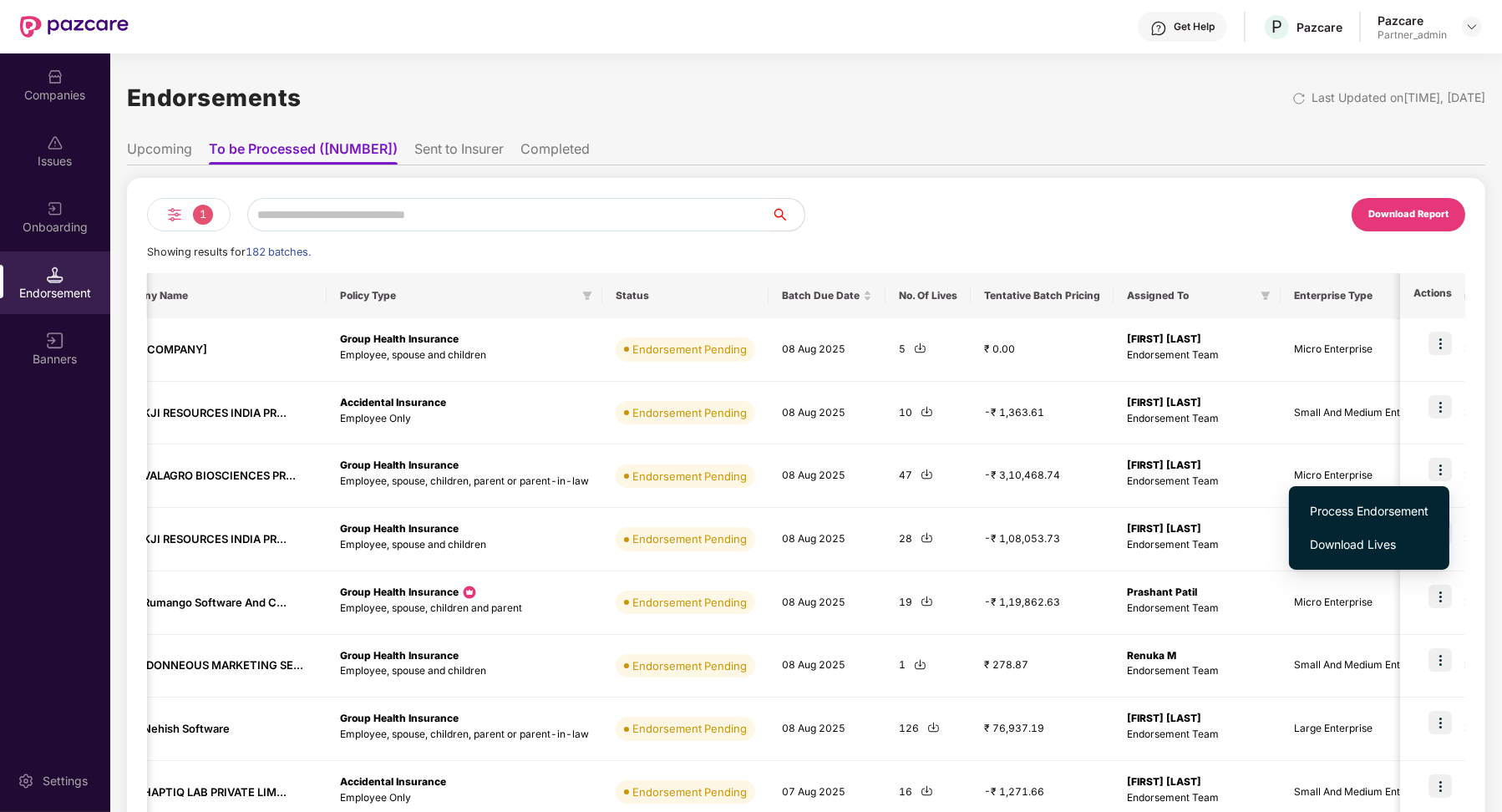 click on "Process Endorsement" at bounding box center (1369, 511) 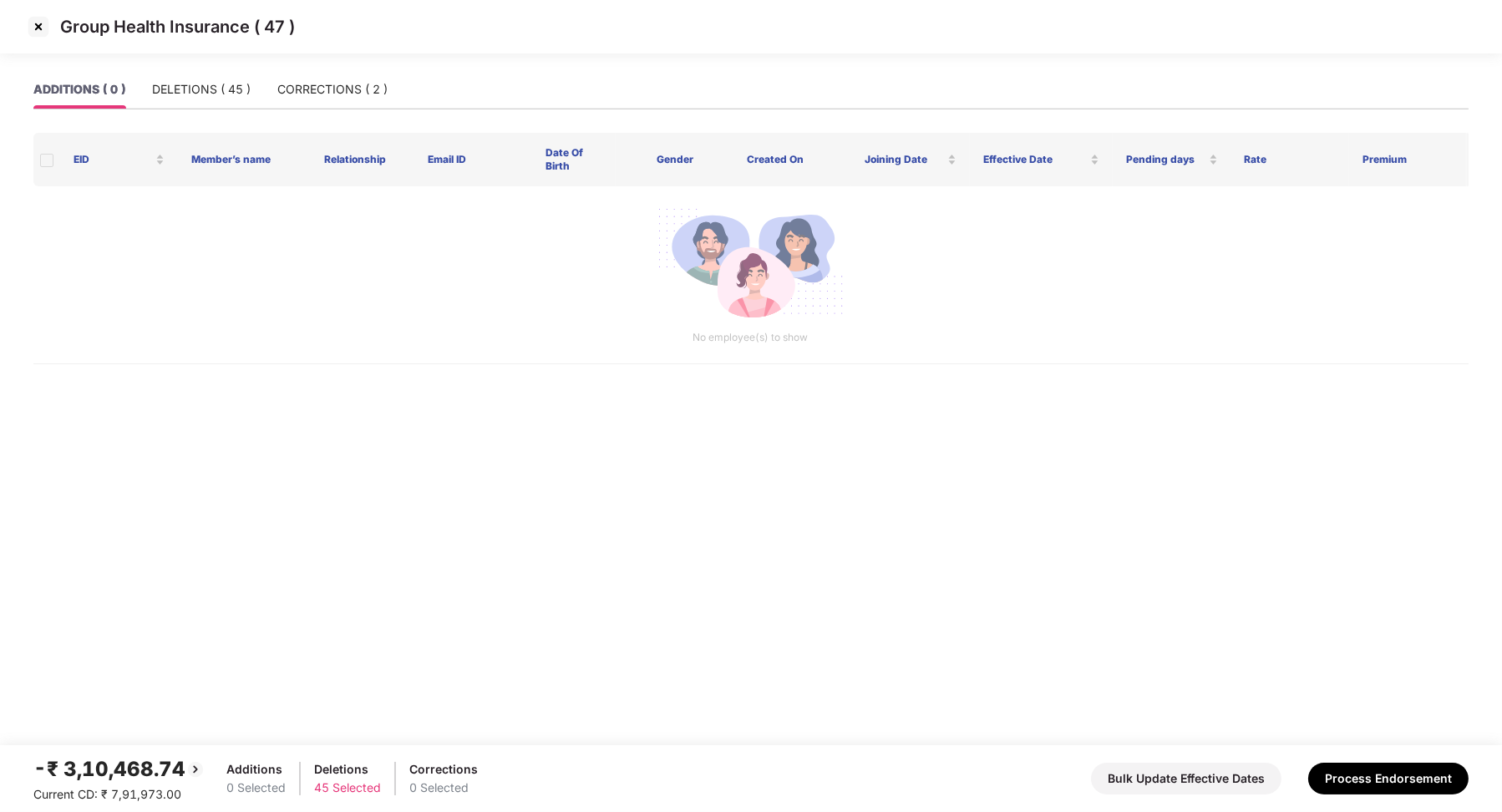 click on "-₹ 3,10,468.74 Current CD:    ₹ 7,91,973.00 Additions 0 Selected Deletions 45 Selected Corrections 0 Selected Bulk Update Effective Dates   Process Endorsement" at bounding box center (751, 779) 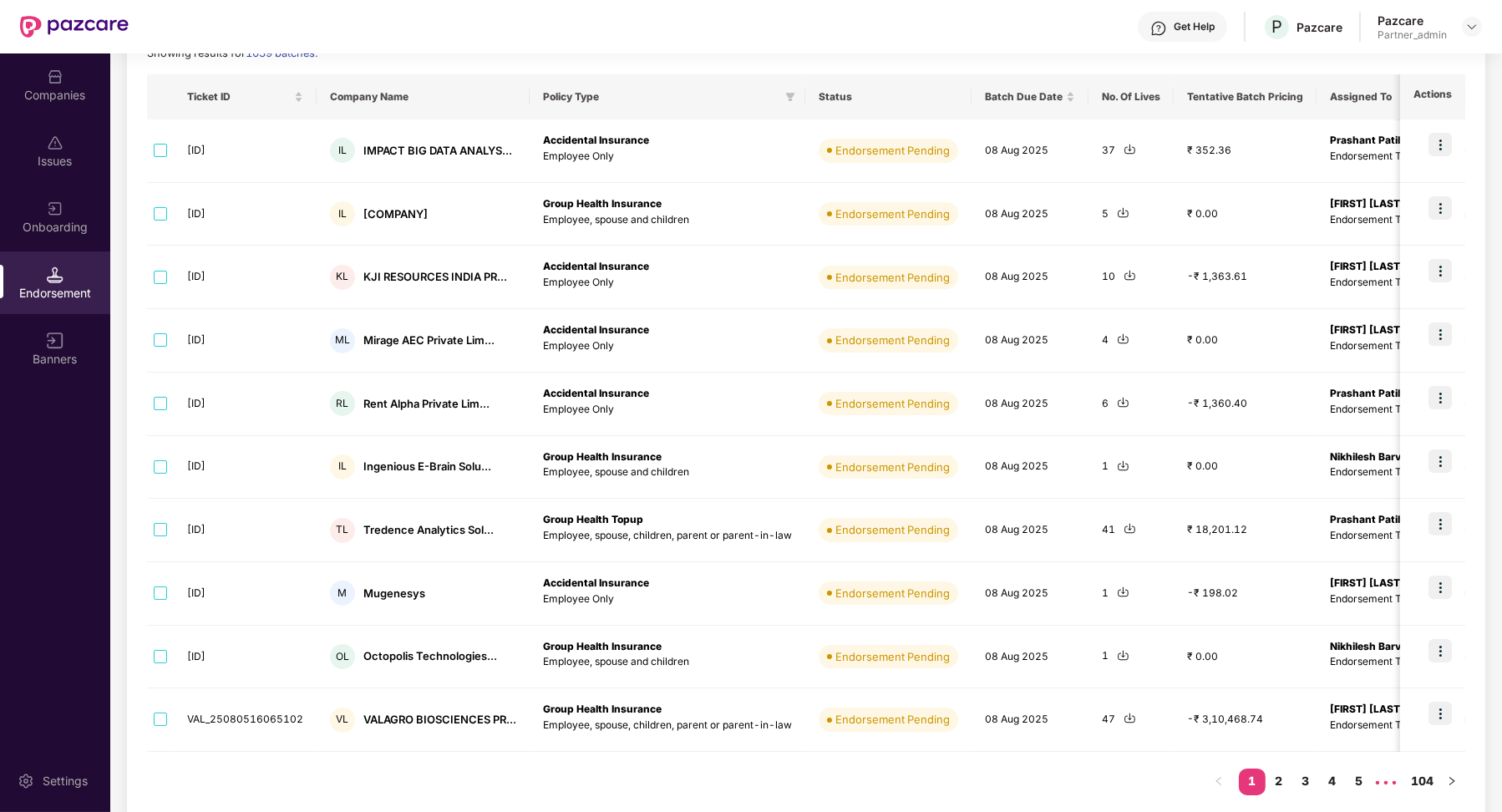 scroll, scrollTop: 215, scrollLeft: 0, axis: vertical 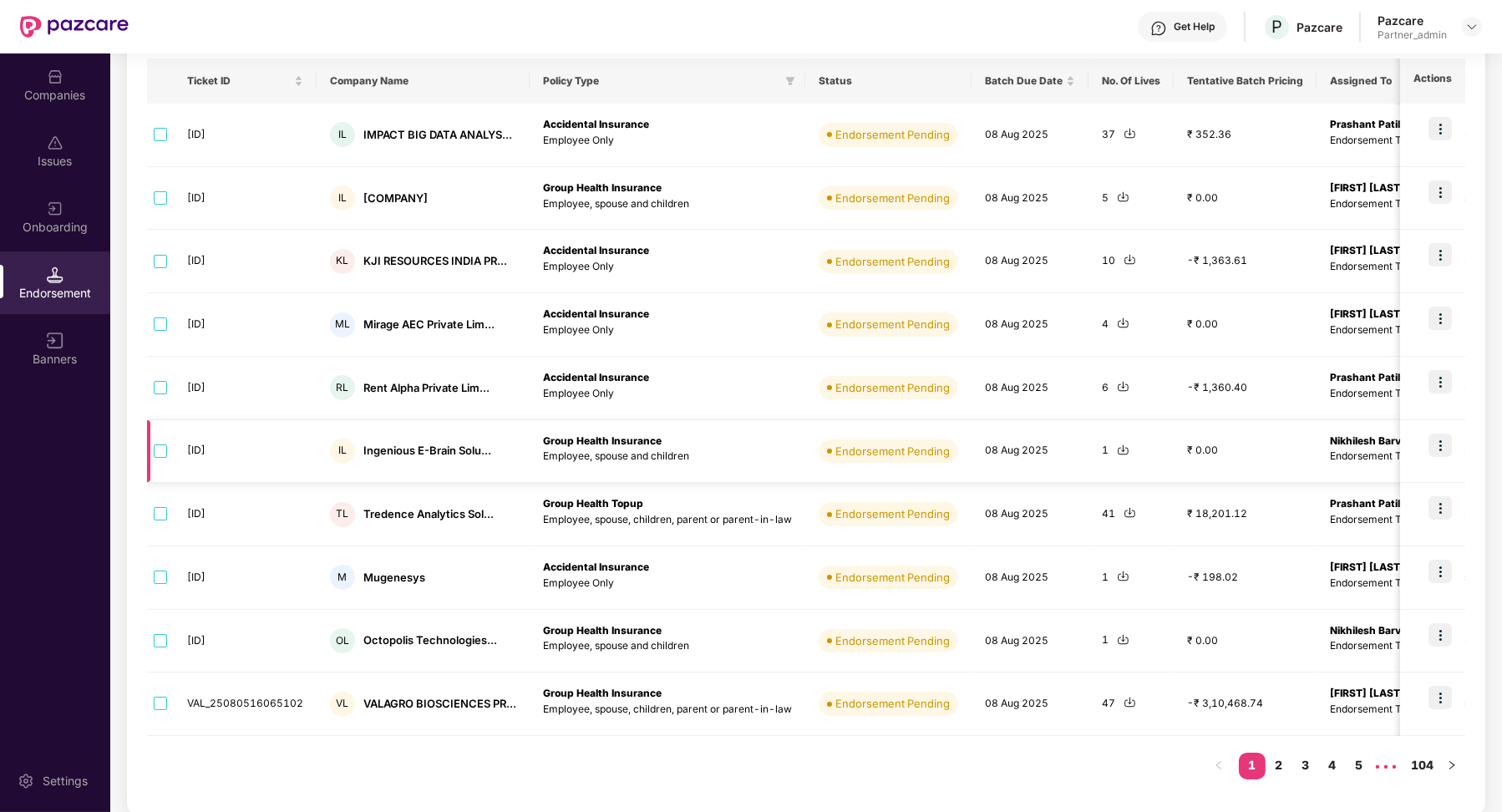 click at bounding box center (1440, 445) 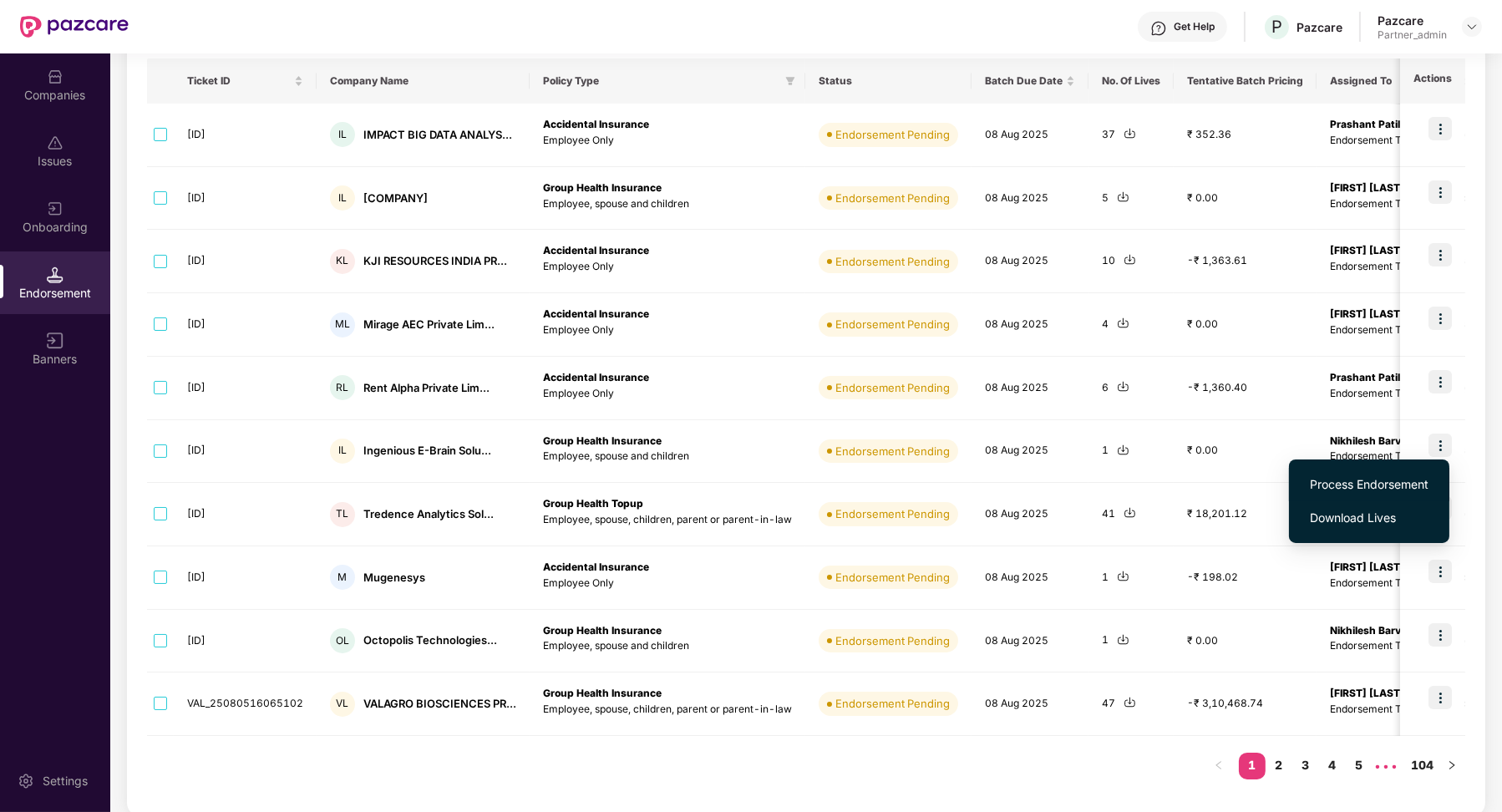 click on "Process Endorsement" at bounding box center [1369, 485] 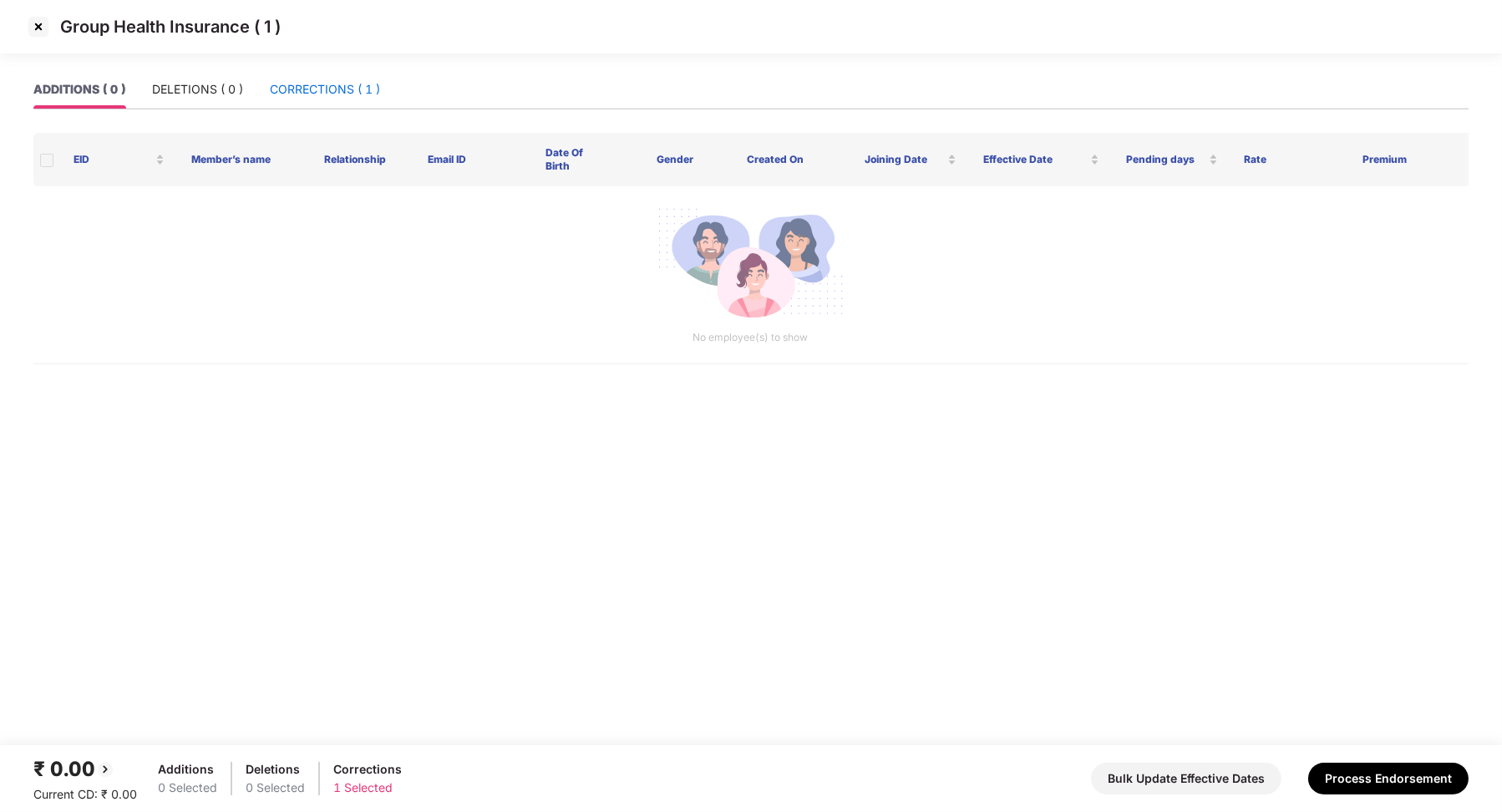 click on "CORRECTIONS ( 1 )" at bounding box center [325, 89] 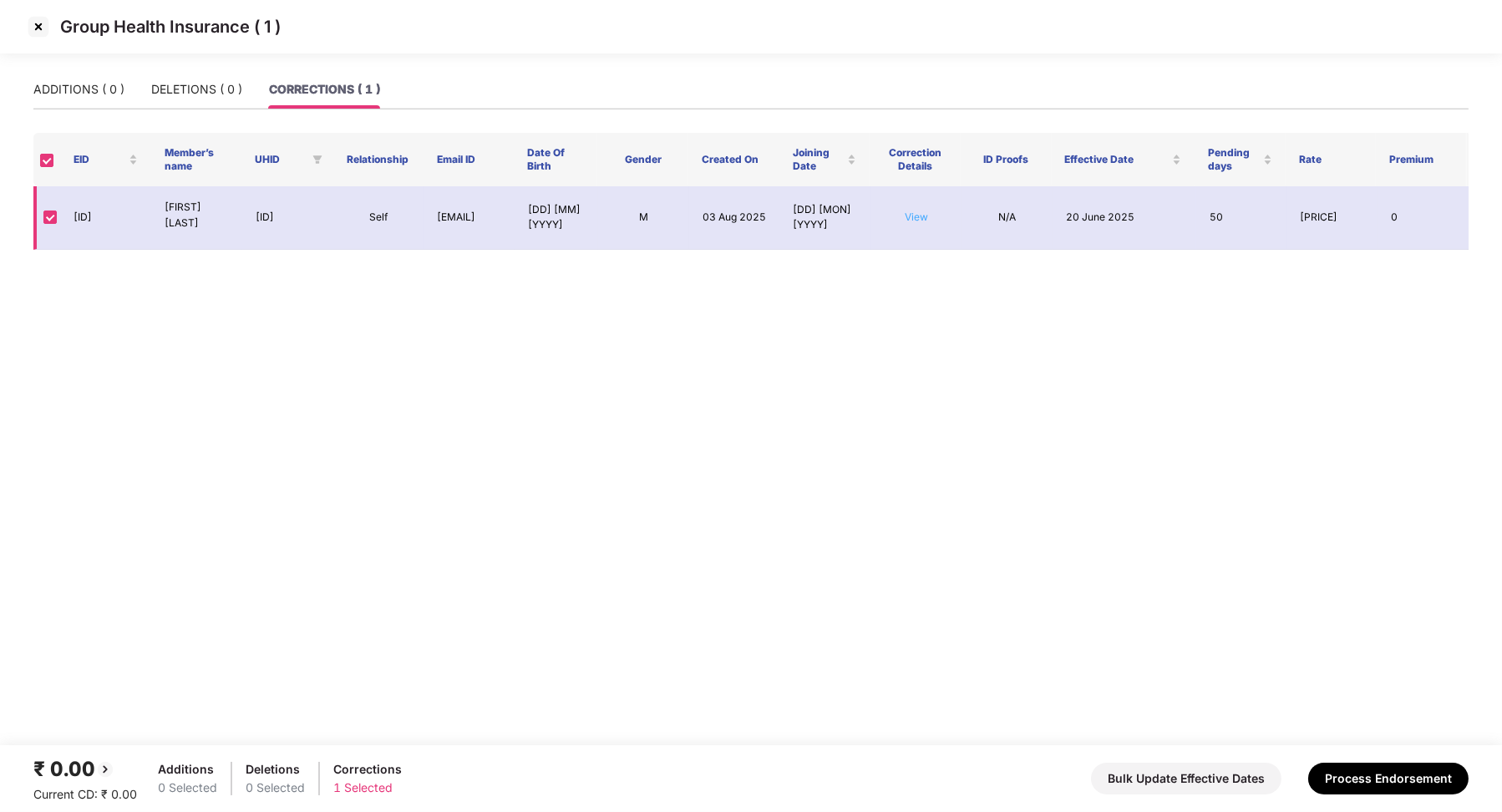 click on "View" at bounding box center [916, 216] 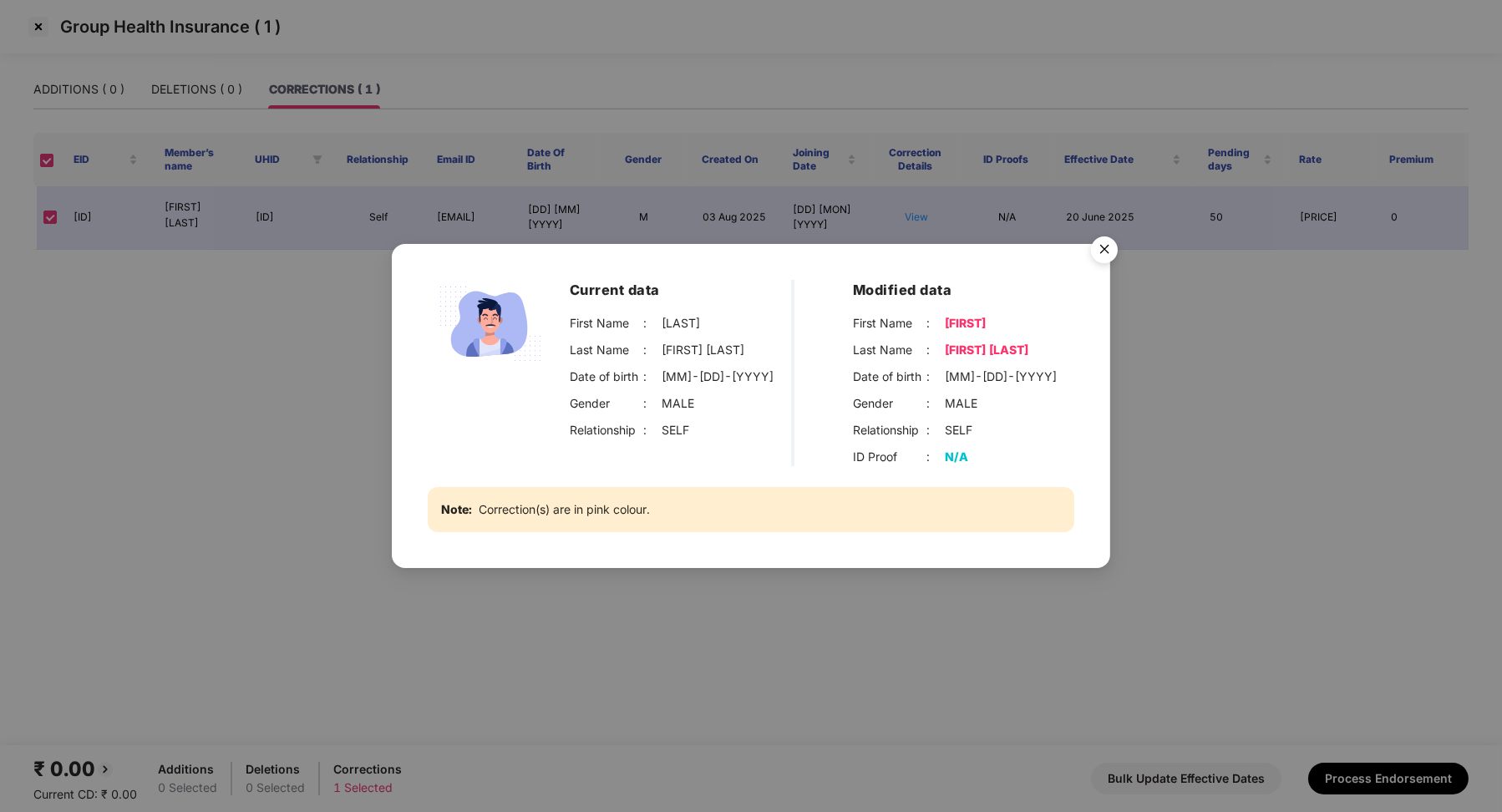 click at bounding box center (1104, 252) 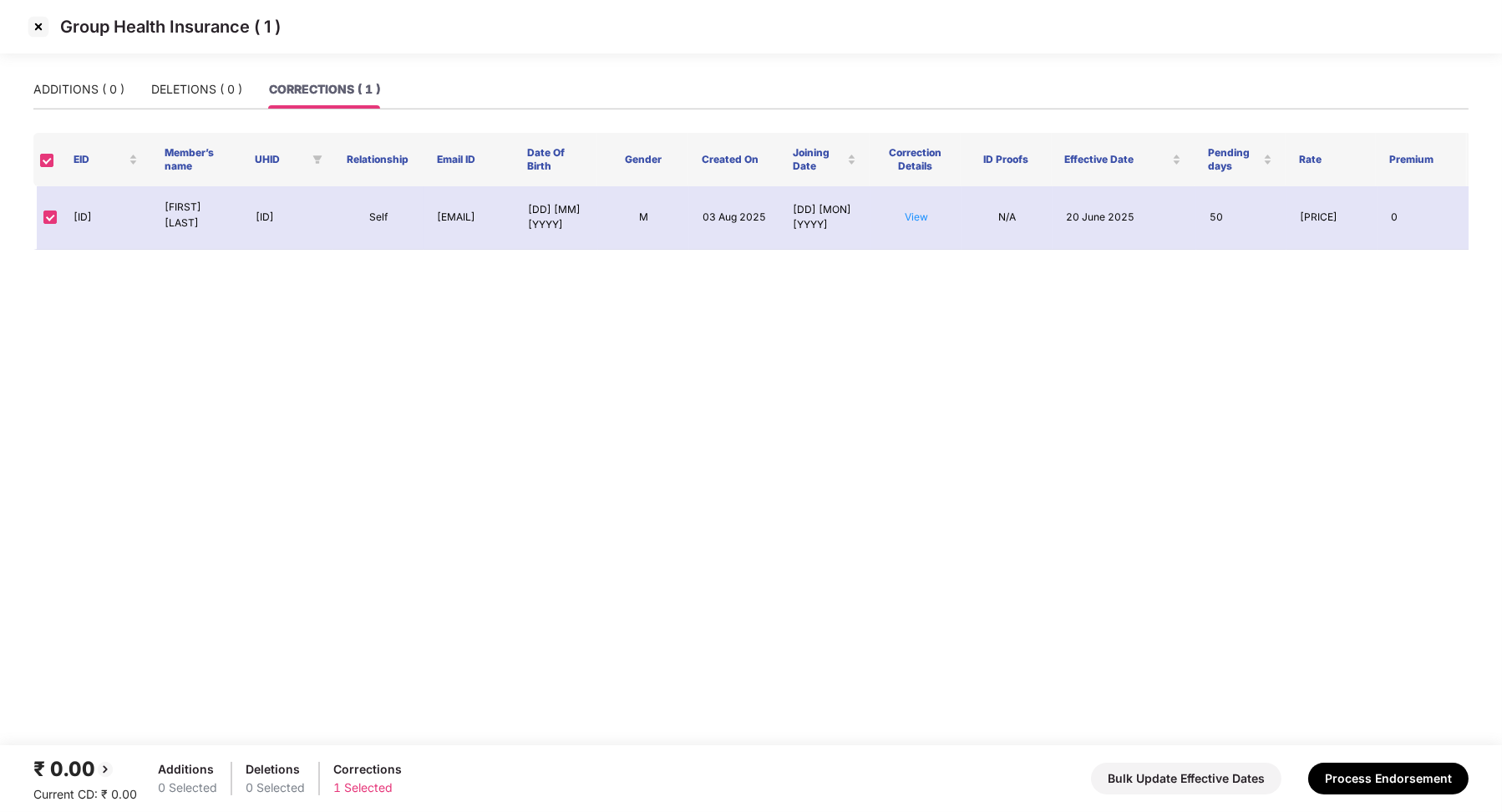 click at bounding box center [38, 27] 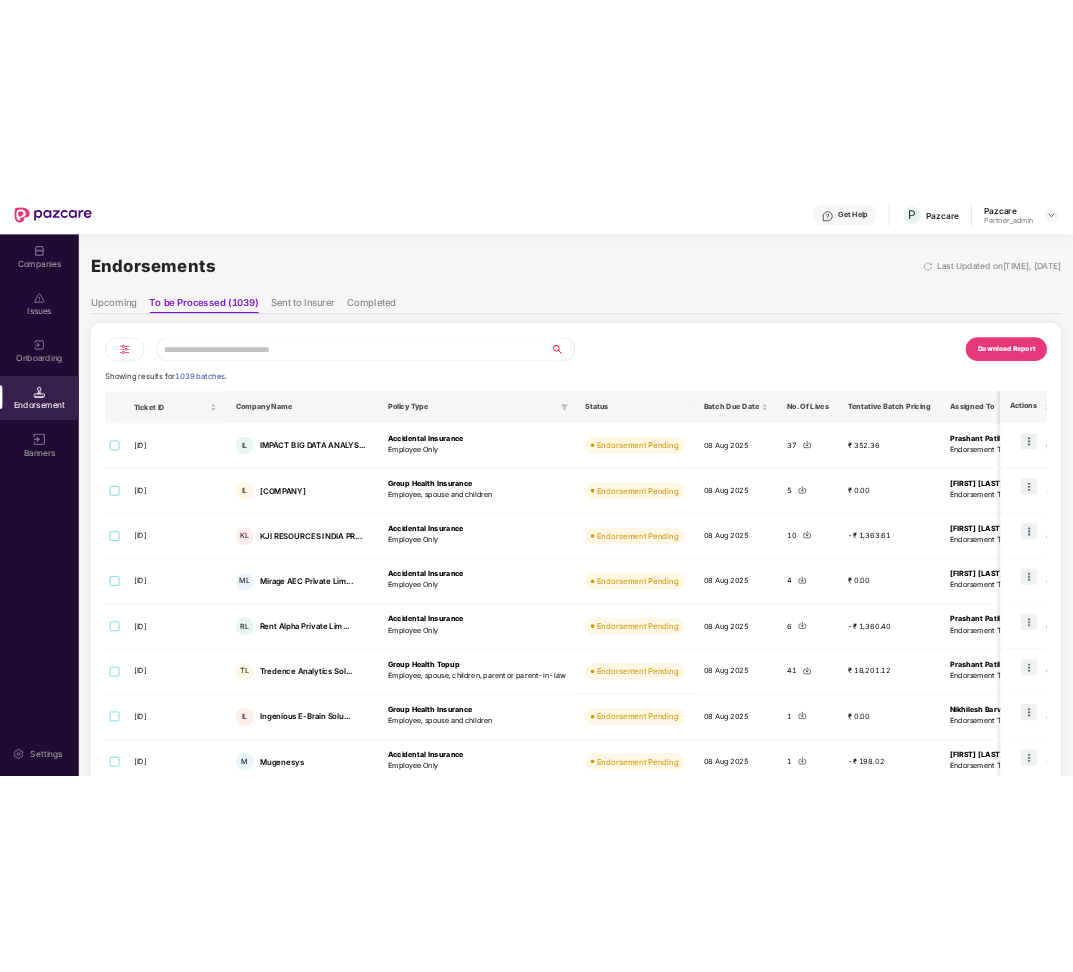 scroll, scrollTop: 257, scrollLeft: 0, axis: vertical 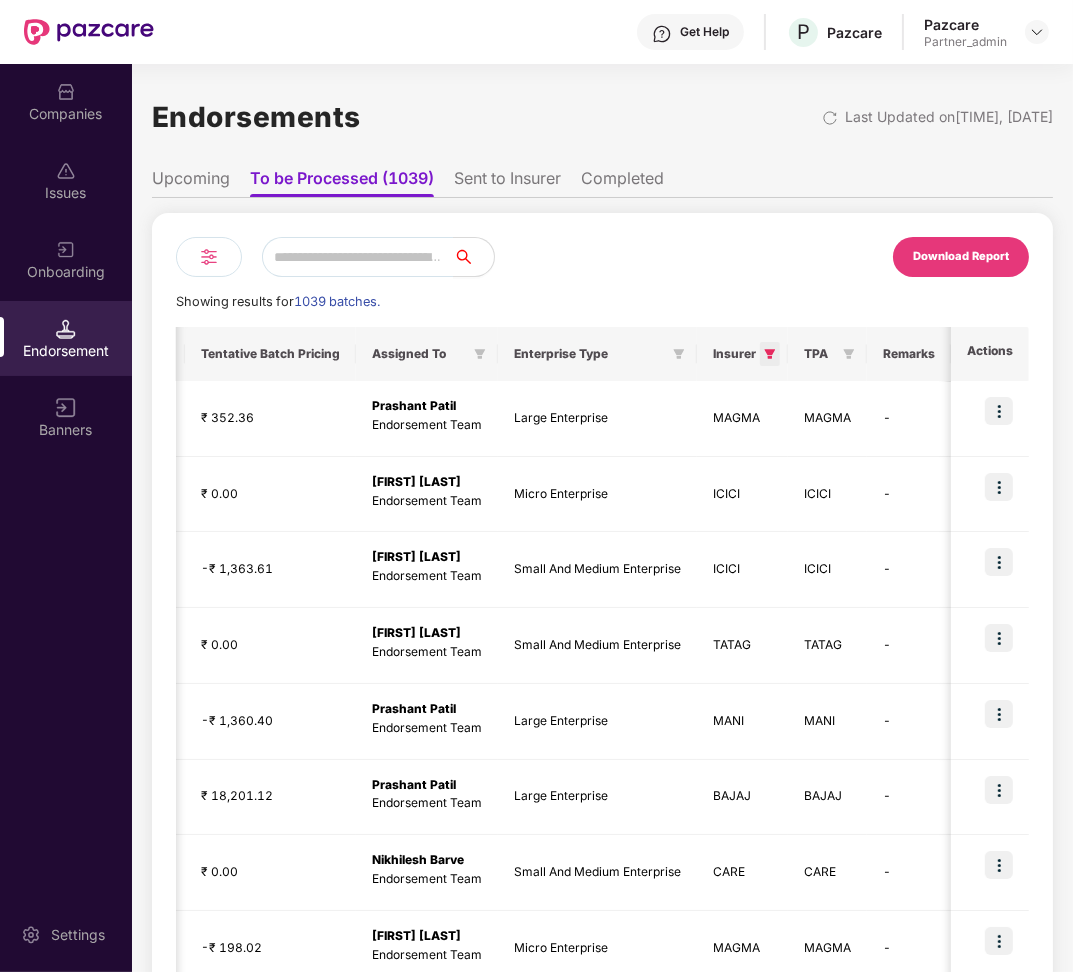click at bounding box center (770, 354) 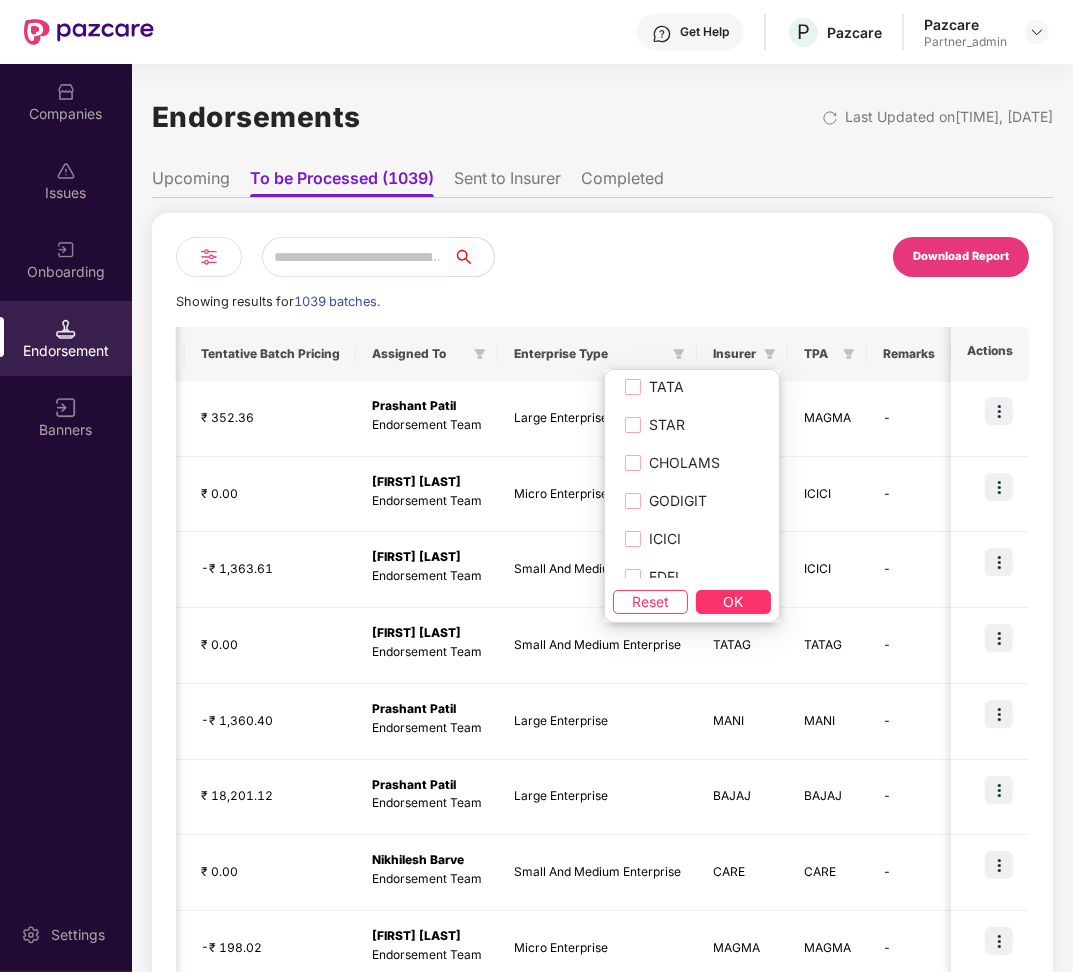 scroll, scrollTop: 913, scrollLeft: 0, axis: vertical 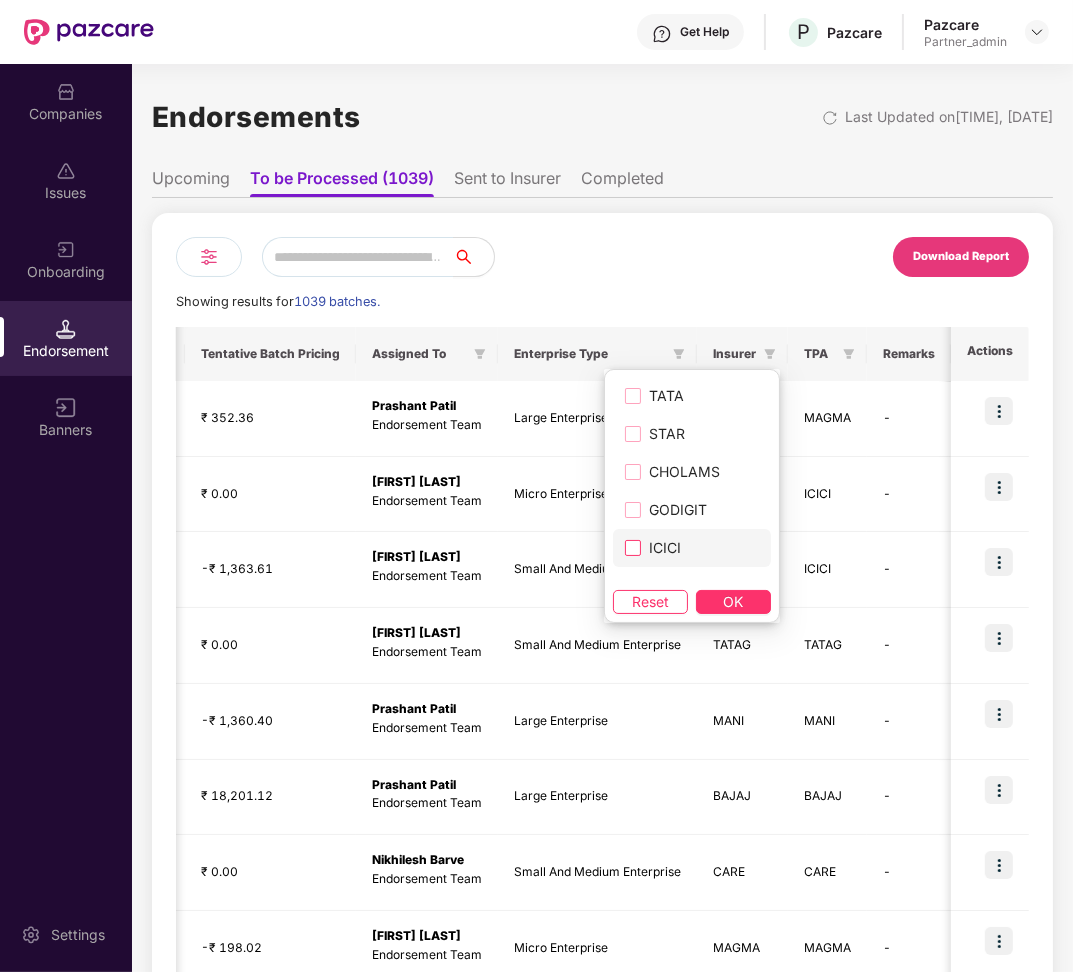 click on "ICICI" at bounding box center [665, 548] 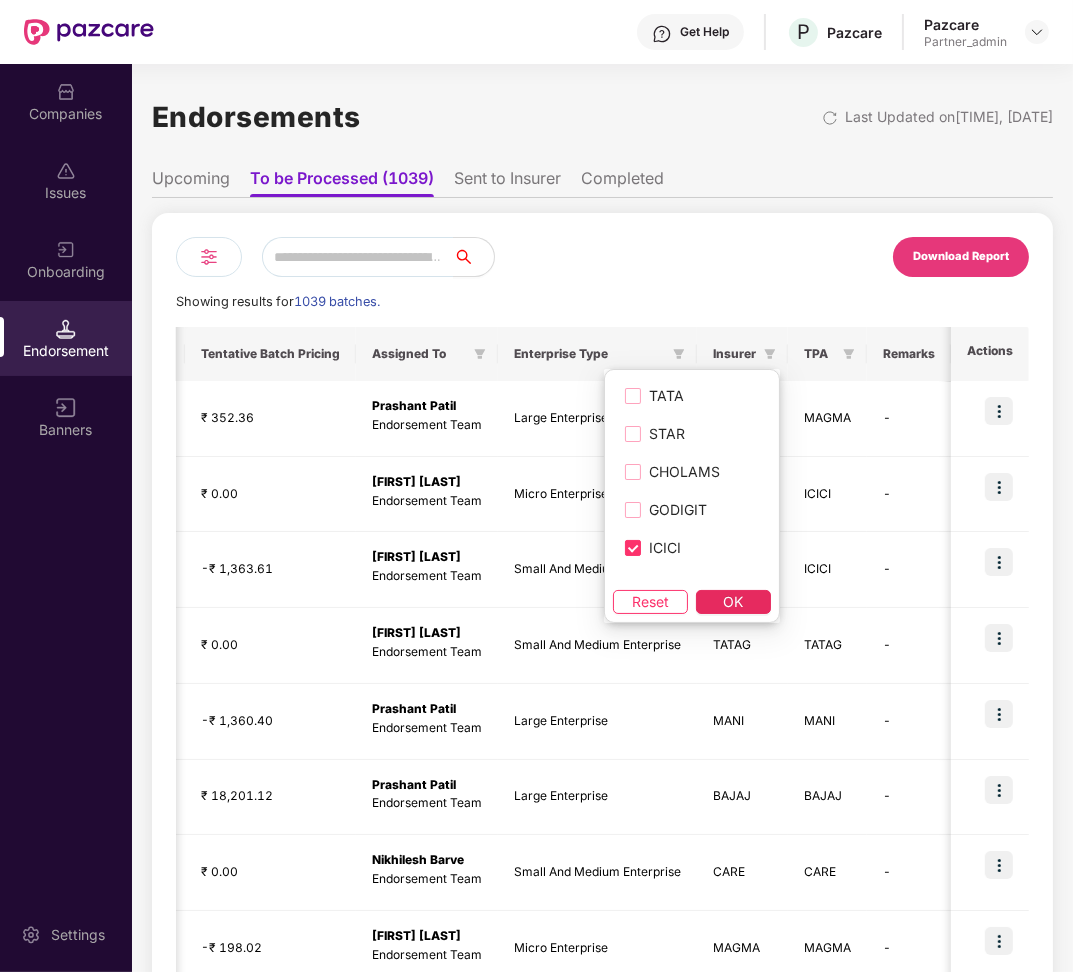 click on "OK" at bounding box center [734, 602] 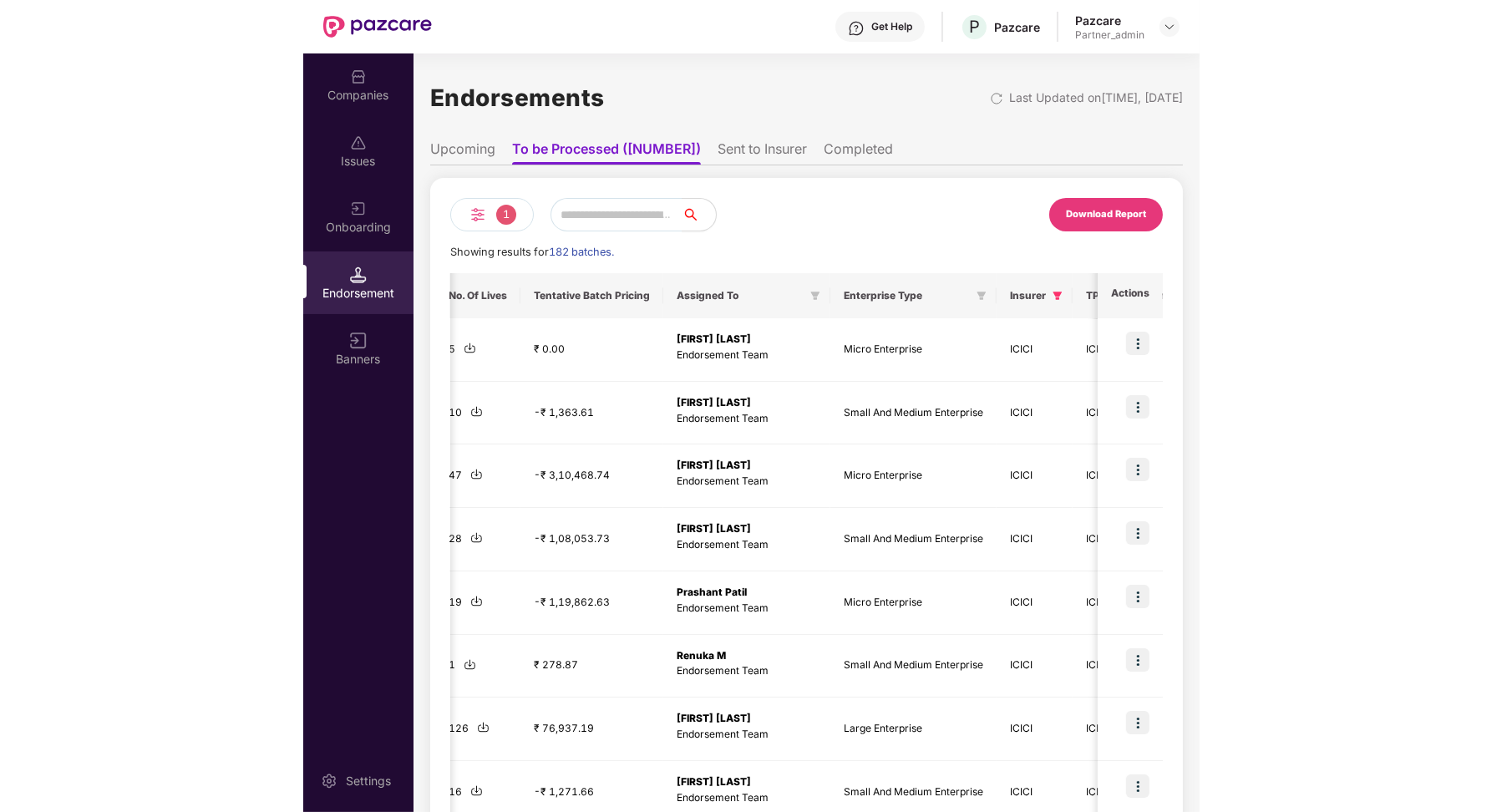 scroll, scrollTop: 0, scrollLeft: 1083, axis: horizontal 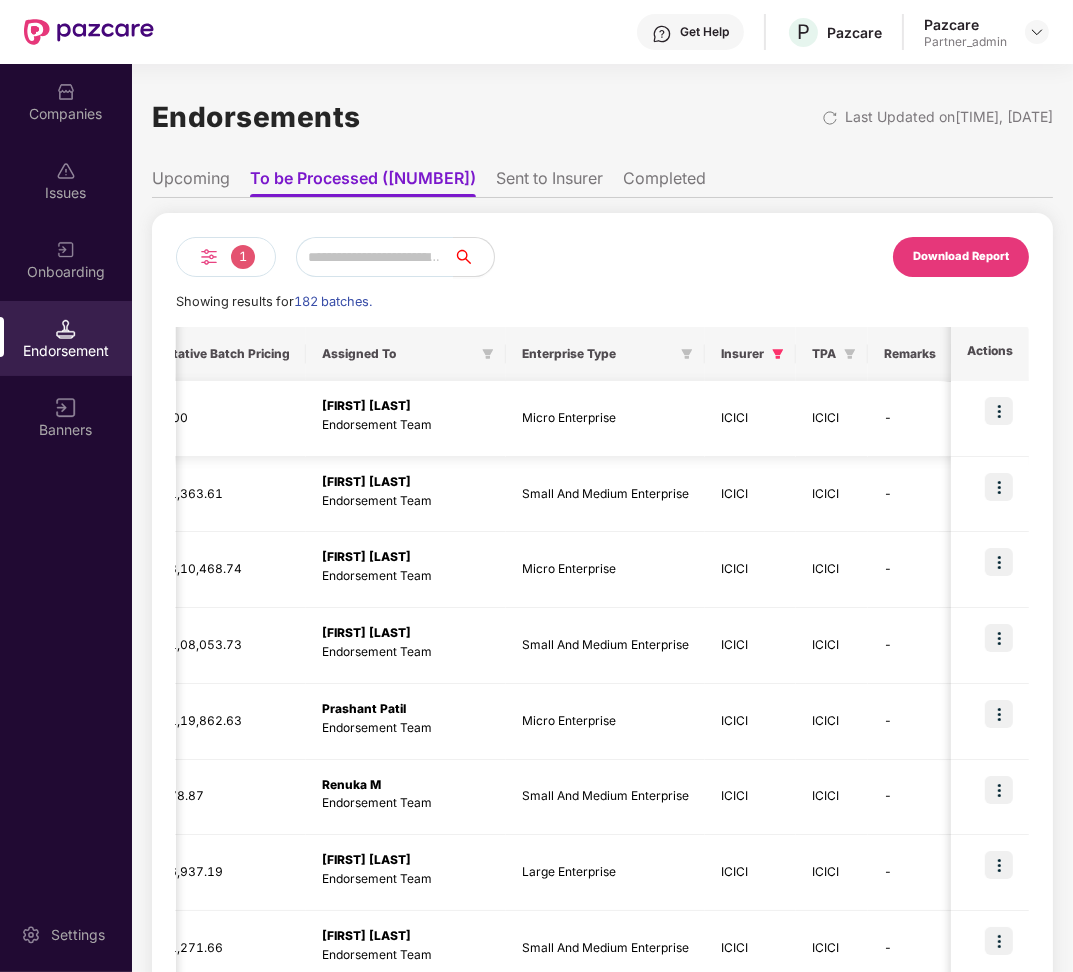 click at bounding box center [999, 411] 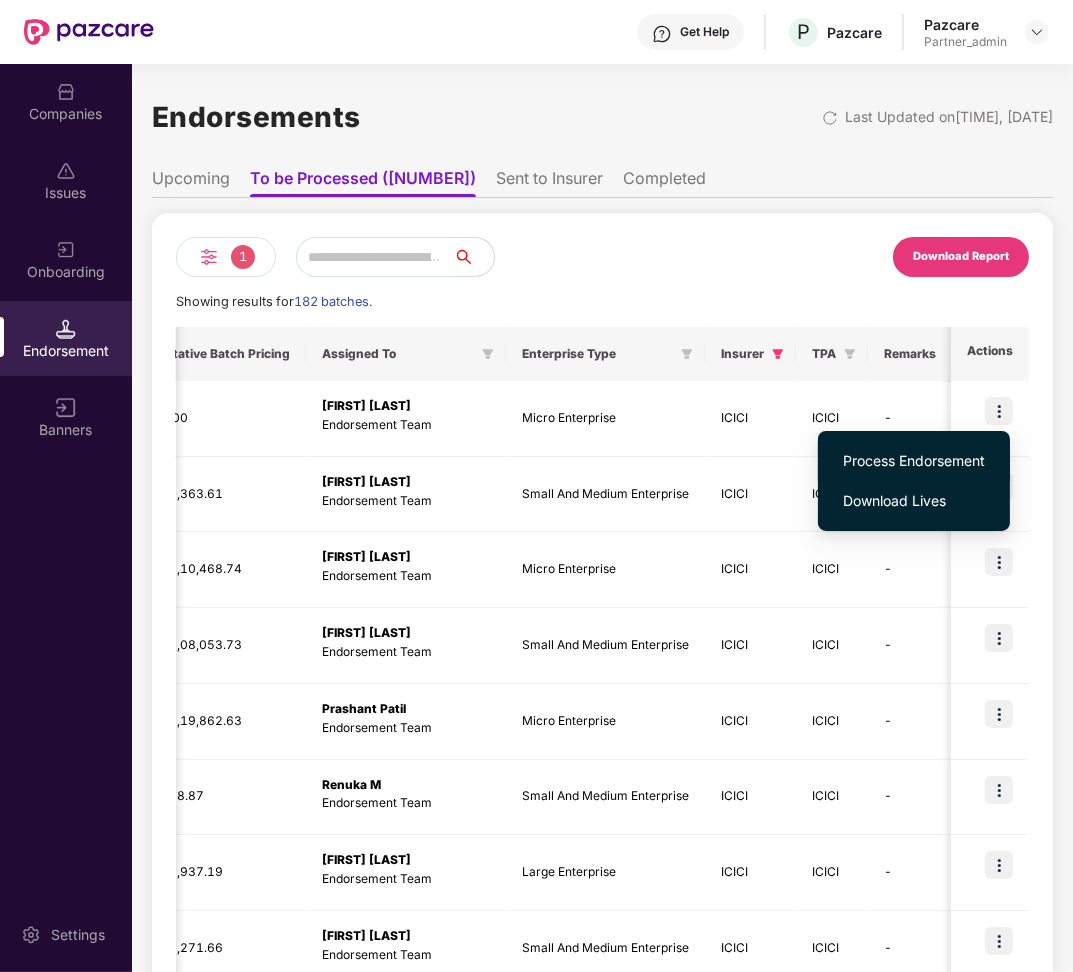 click on "Process Endorsement" at bounding box center [914, 461] 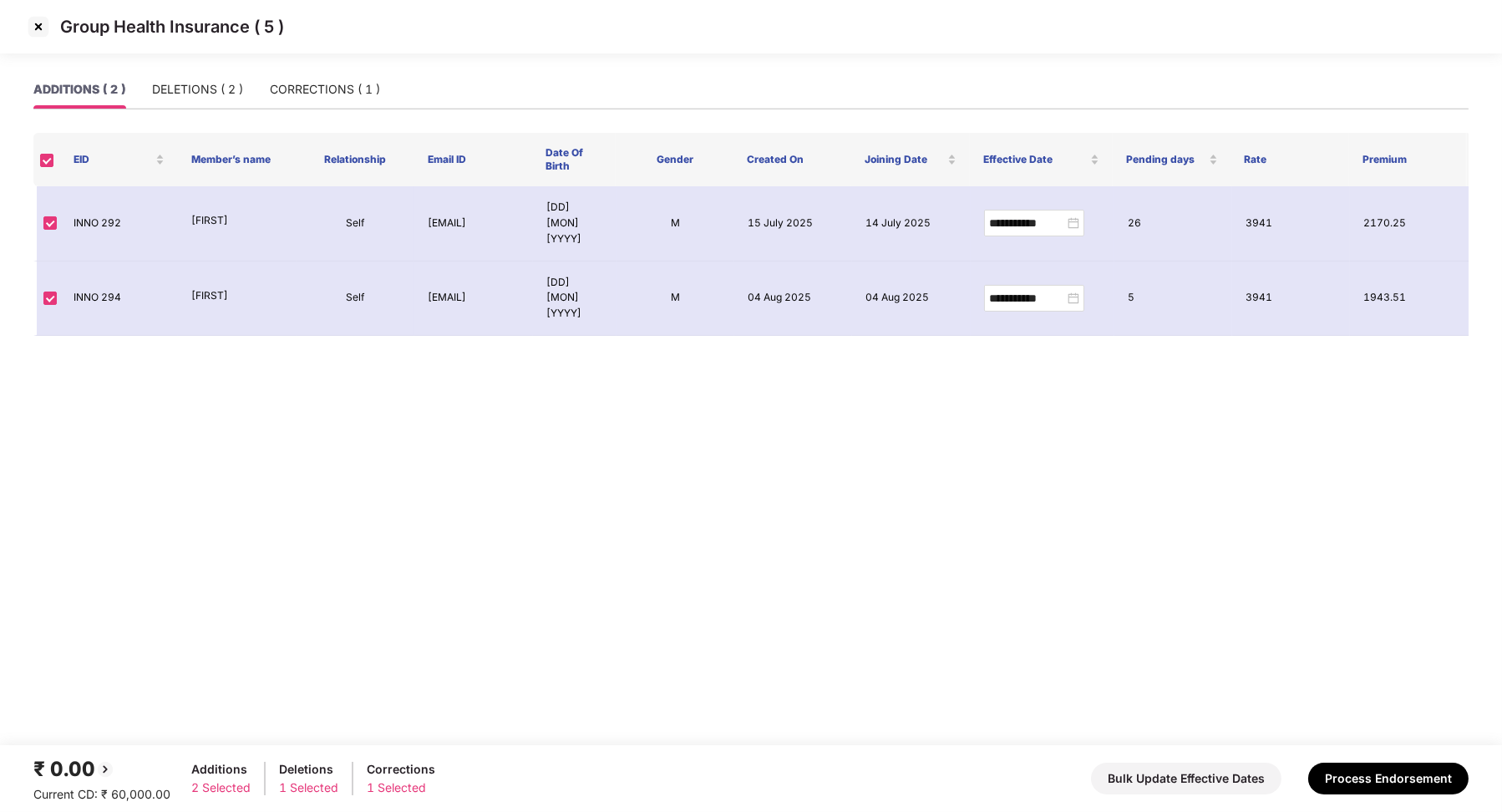 click at bounding box center (38, 27) 